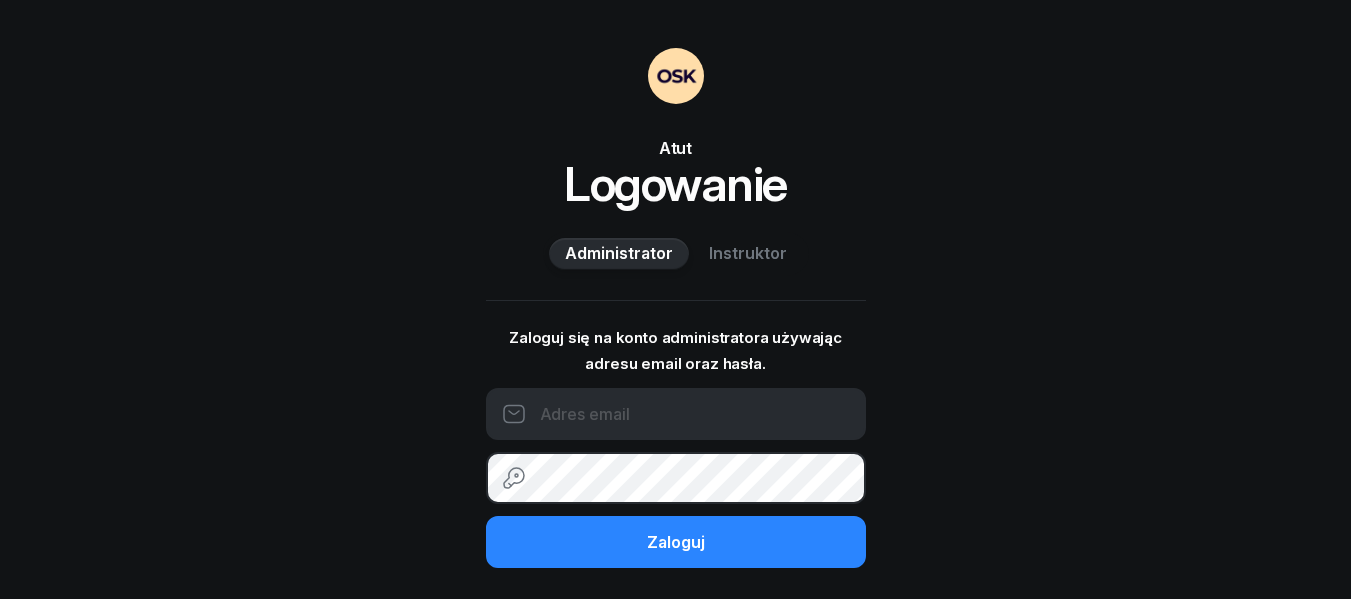 scroll, scrollTop: 0, scrollLeft: 0, axis: both 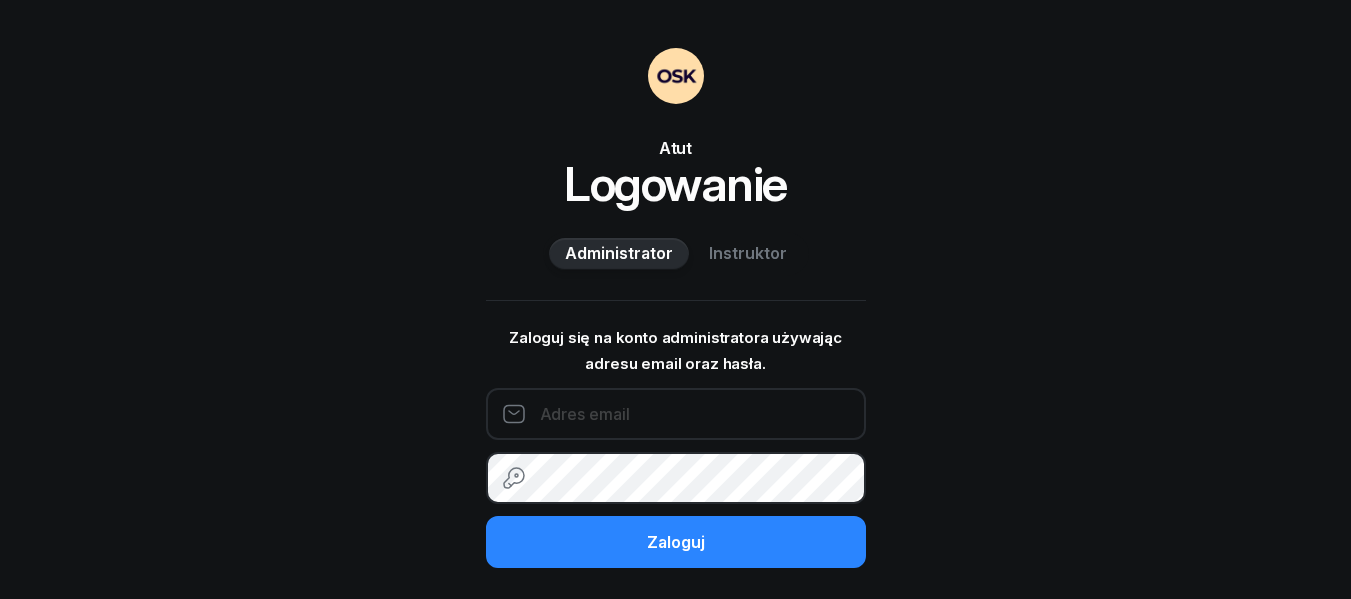 type on "792696977" 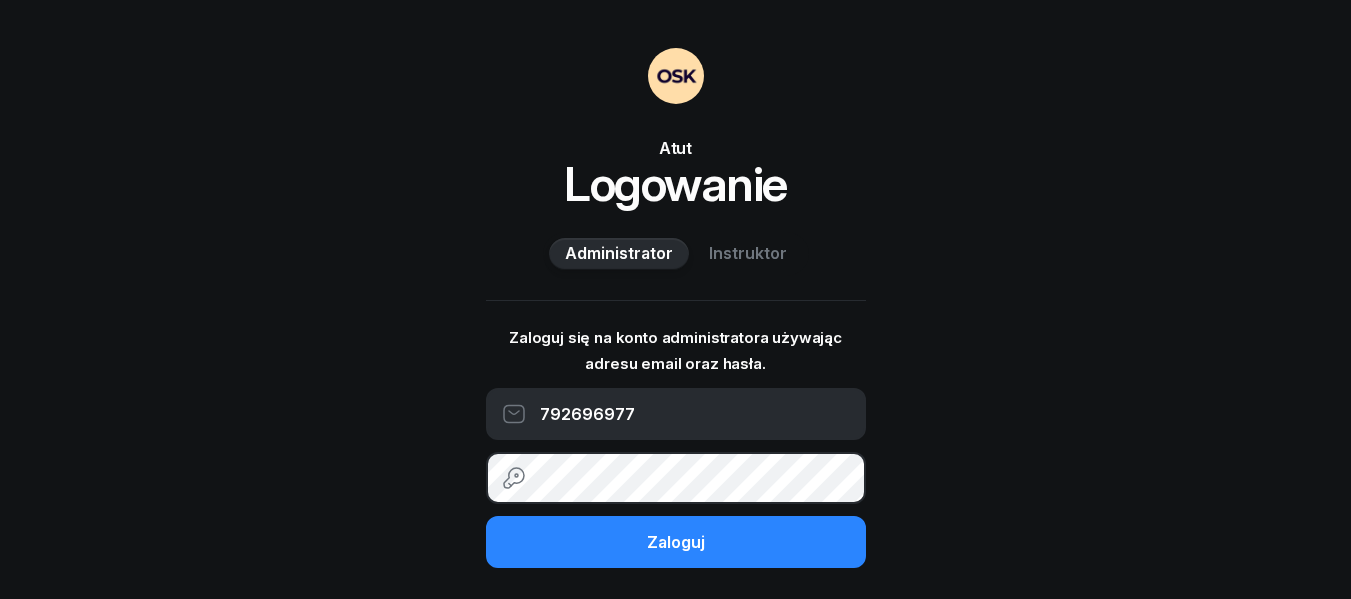click on "Instruktor" at bounding box center (748, 254) 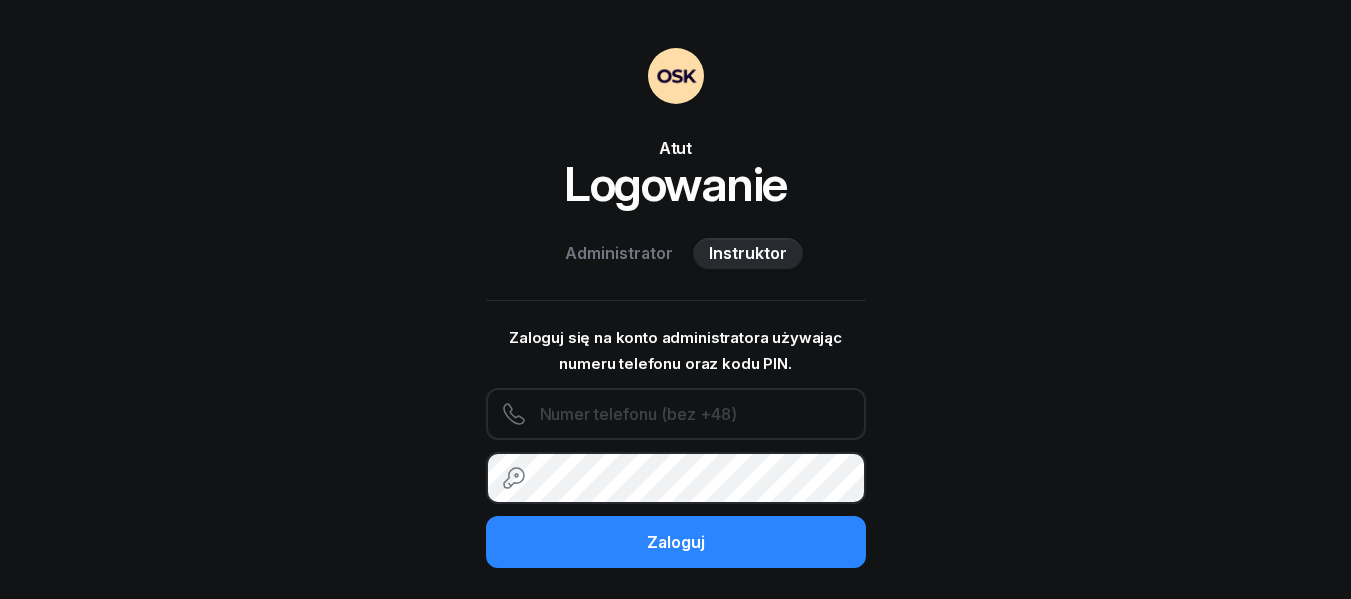 type 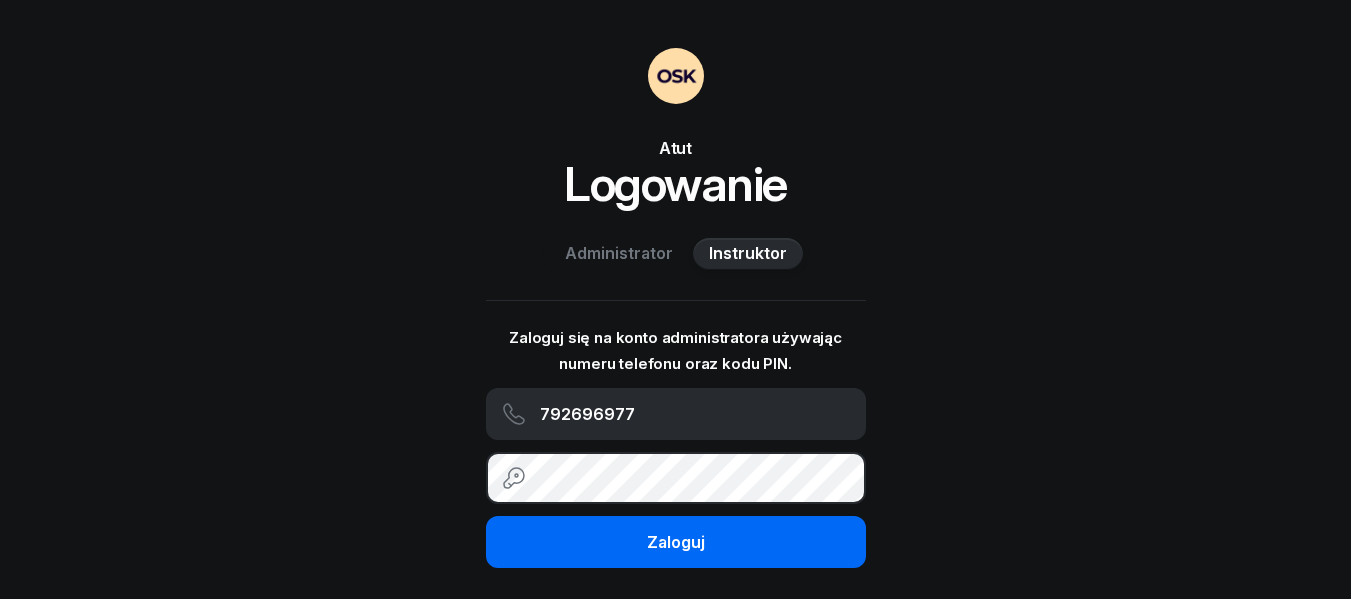 click on "Zaloguj" at bounding box center (676, 543) 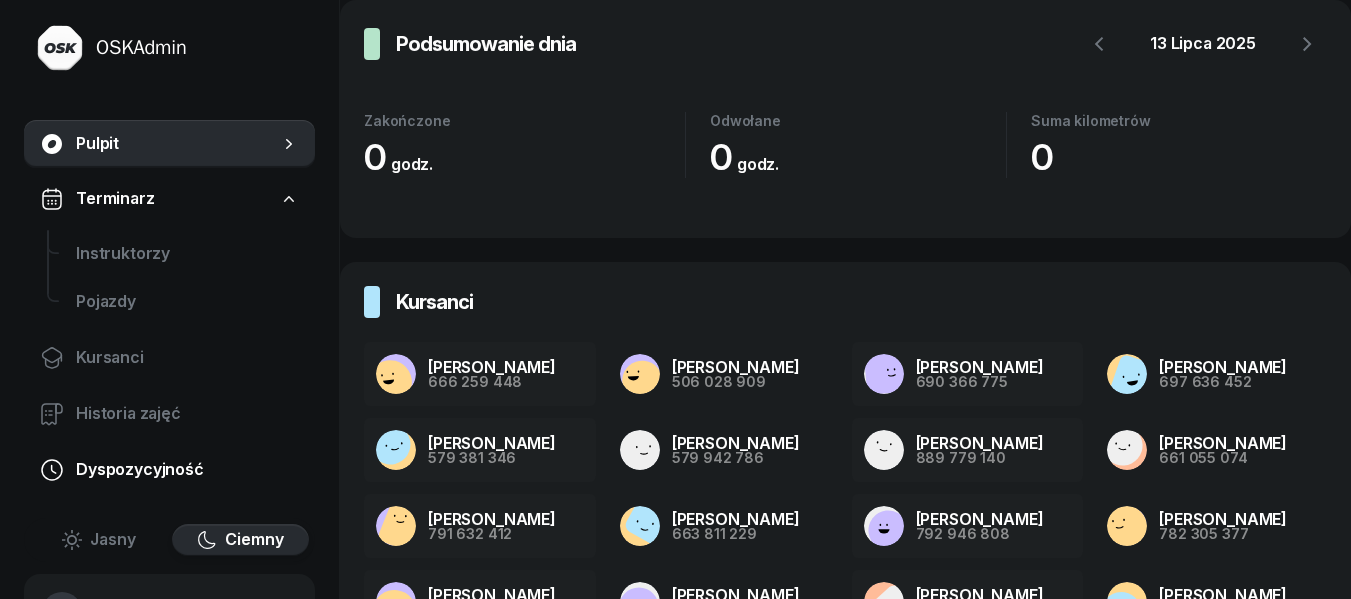 click on "Dyspozycyjność" at bounding box center [187, 470] 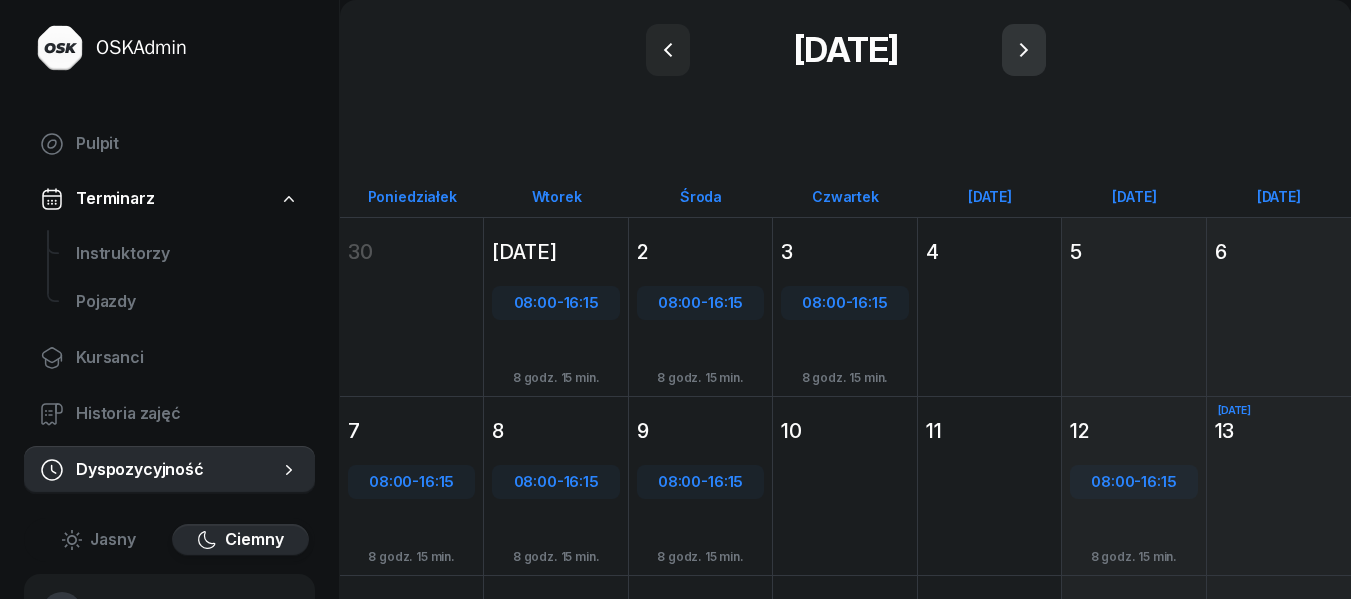 click at bounding box center (1024, 50) 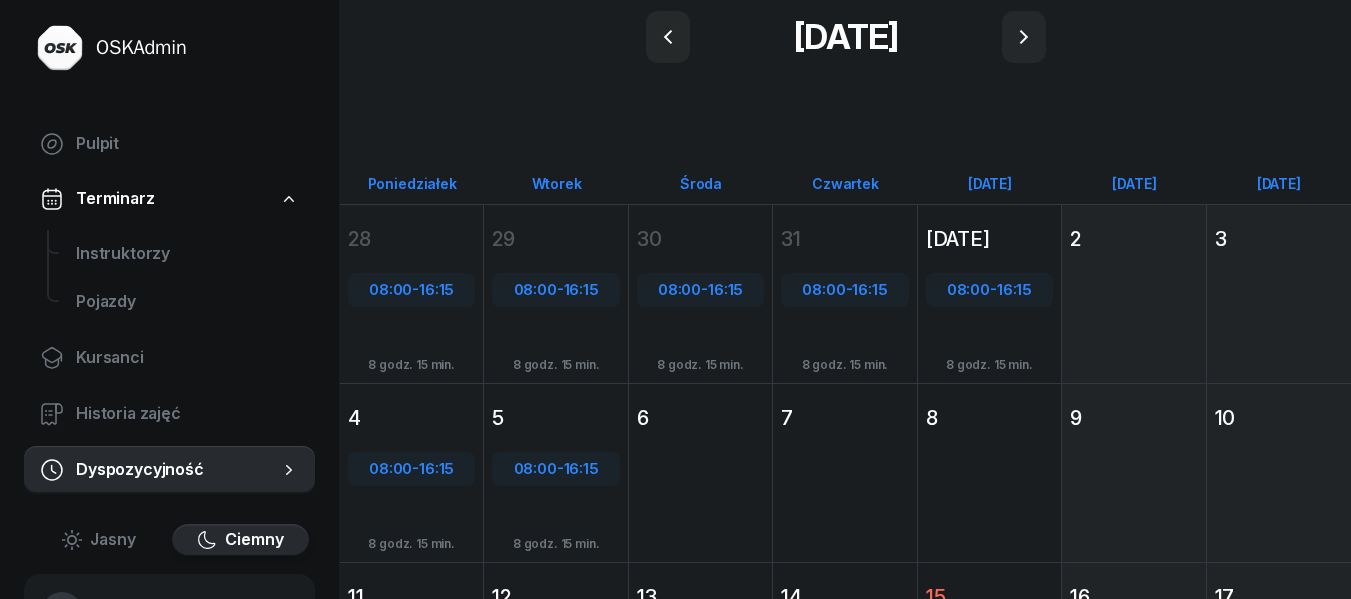 scroll, scrollTop: 0, scrollLeft: 0, axis: both 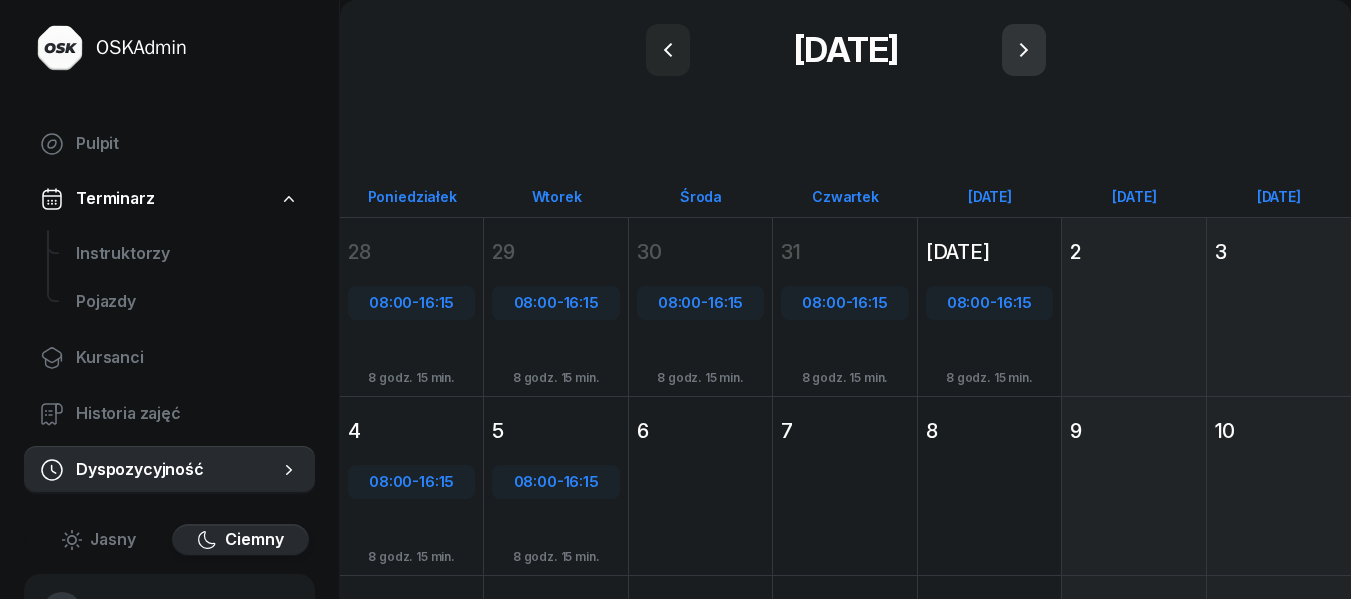 click 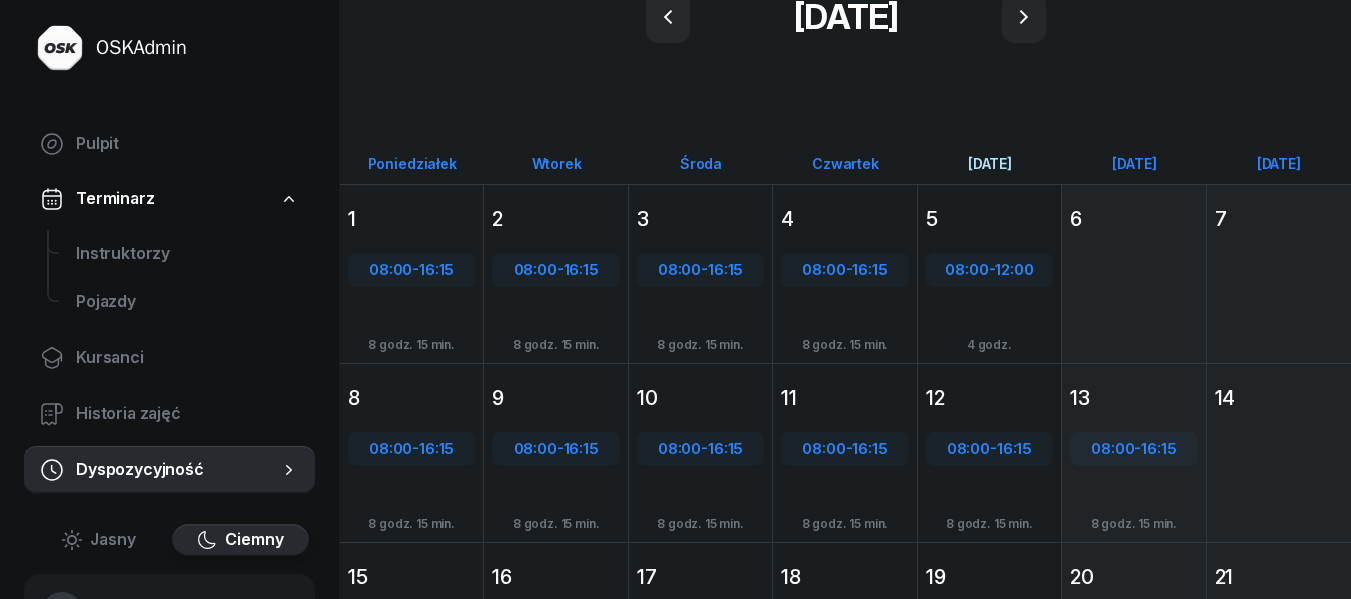 scroll, scrollTop: 0, scrollLeft: 0, axis: both 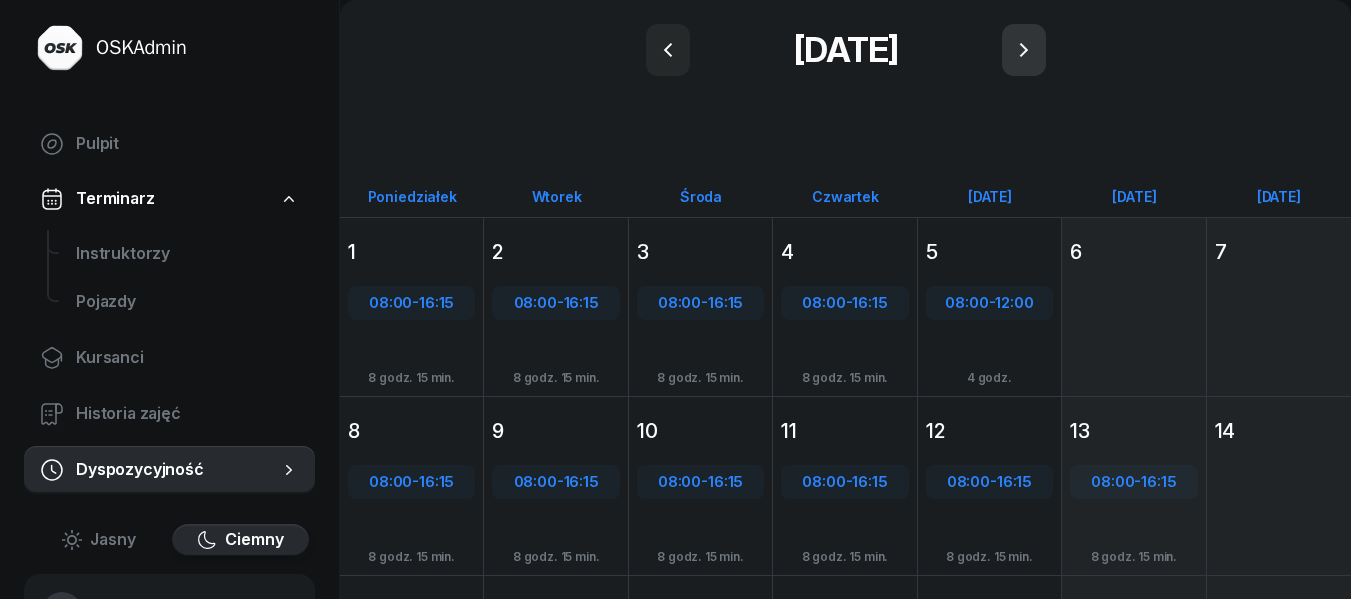 click 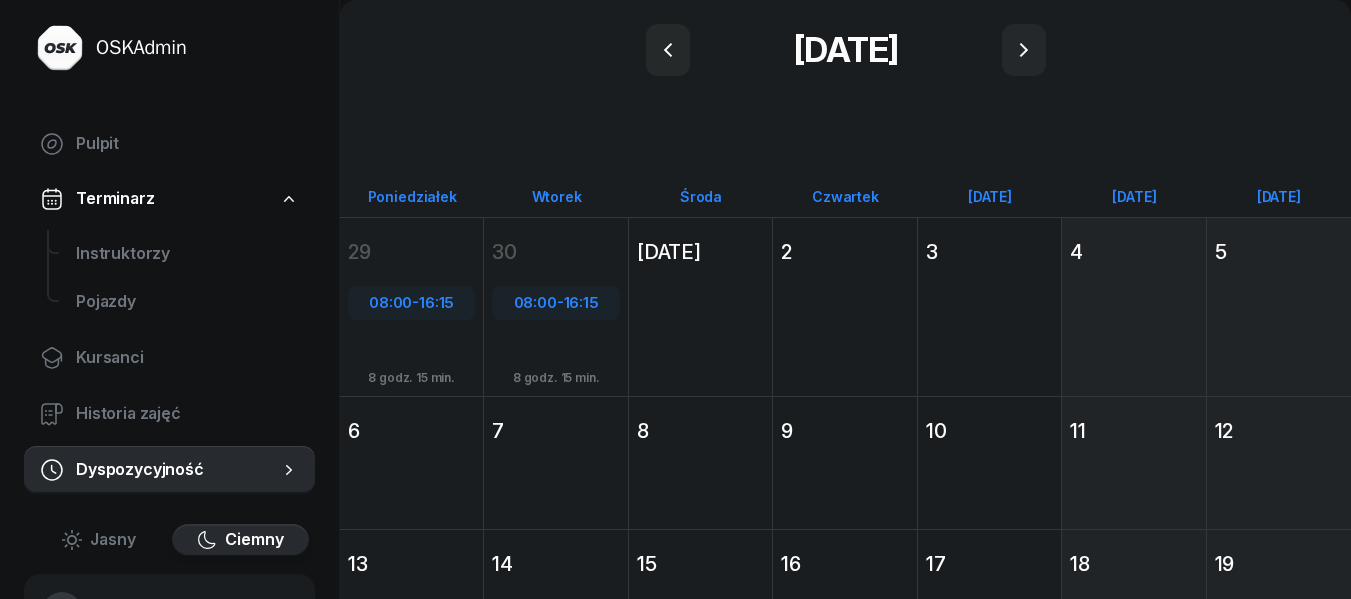 click on "[DATE] Śr [DATE]" 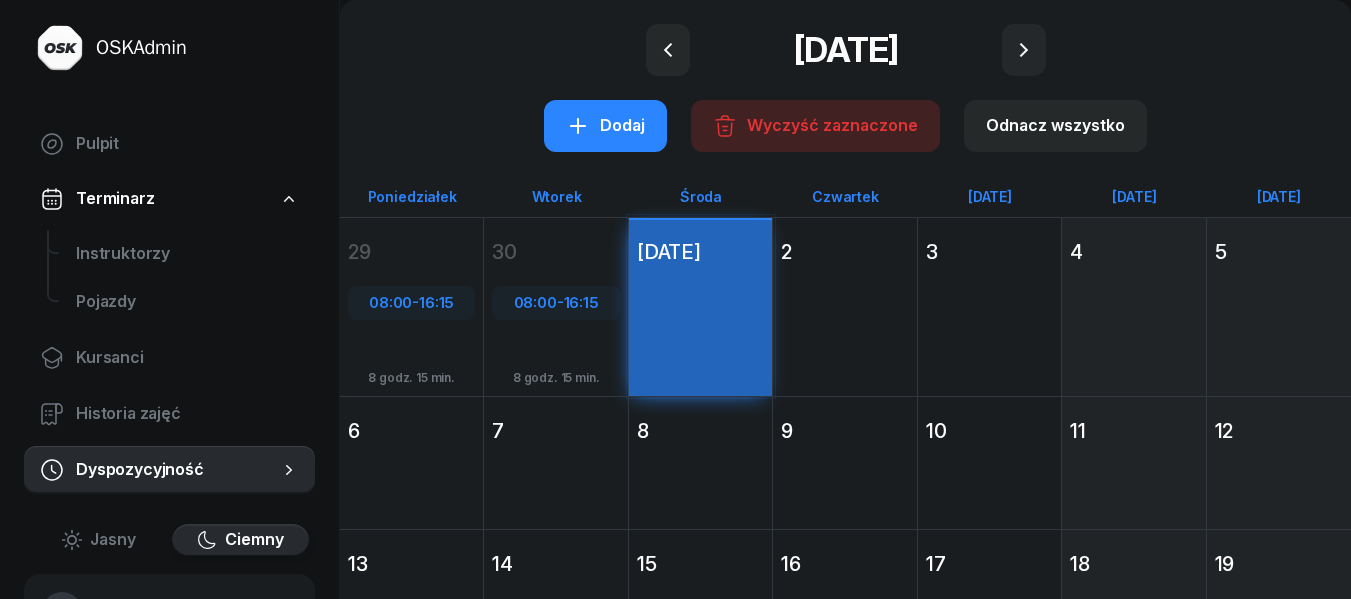 click on "[DATE] Śr [DATE]" 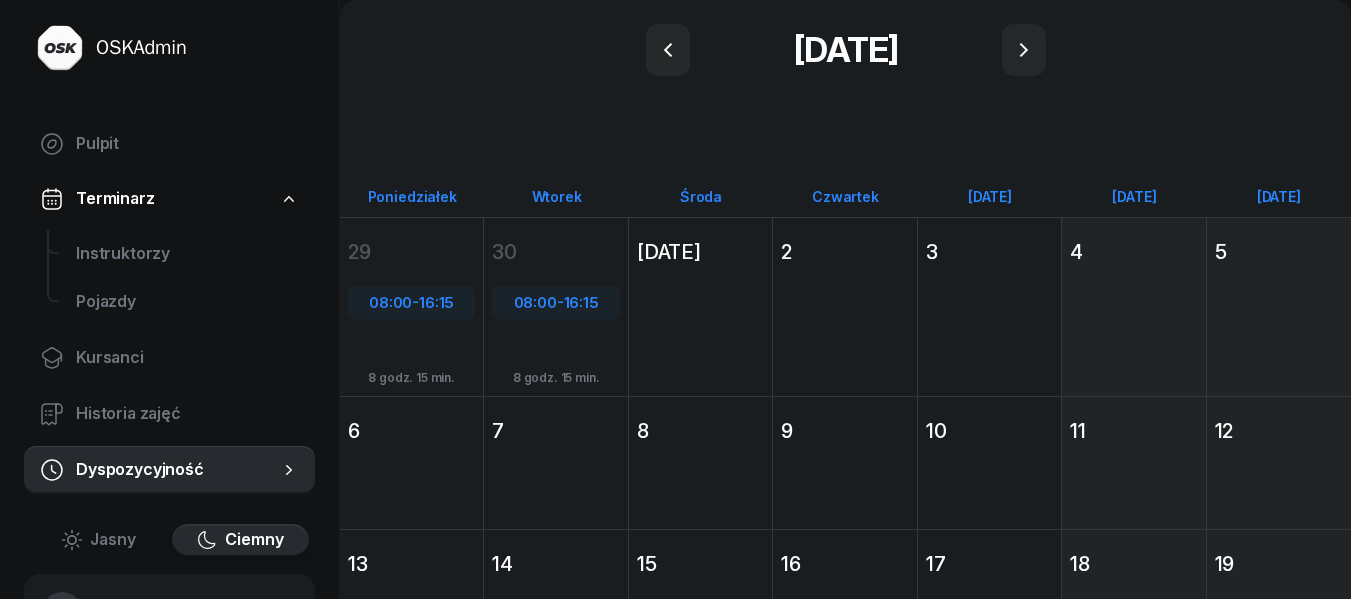click on "[DATE] Śr [DATE]" 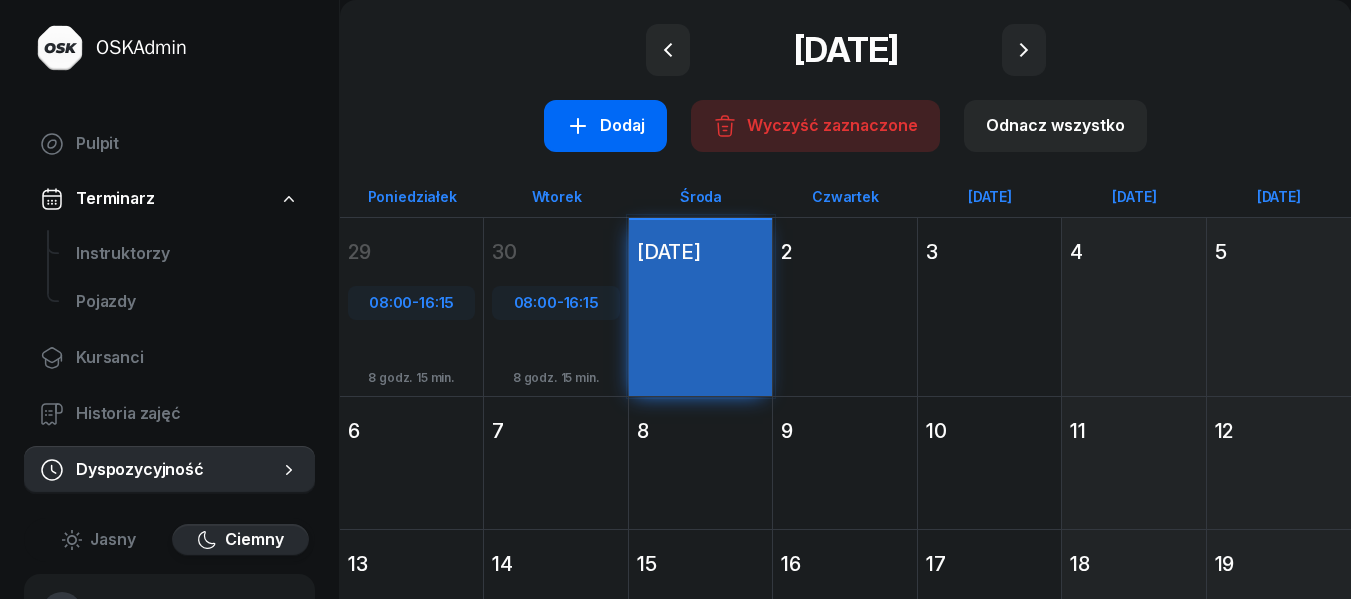 click on "Dodaj" at bounding box center [605, 126] 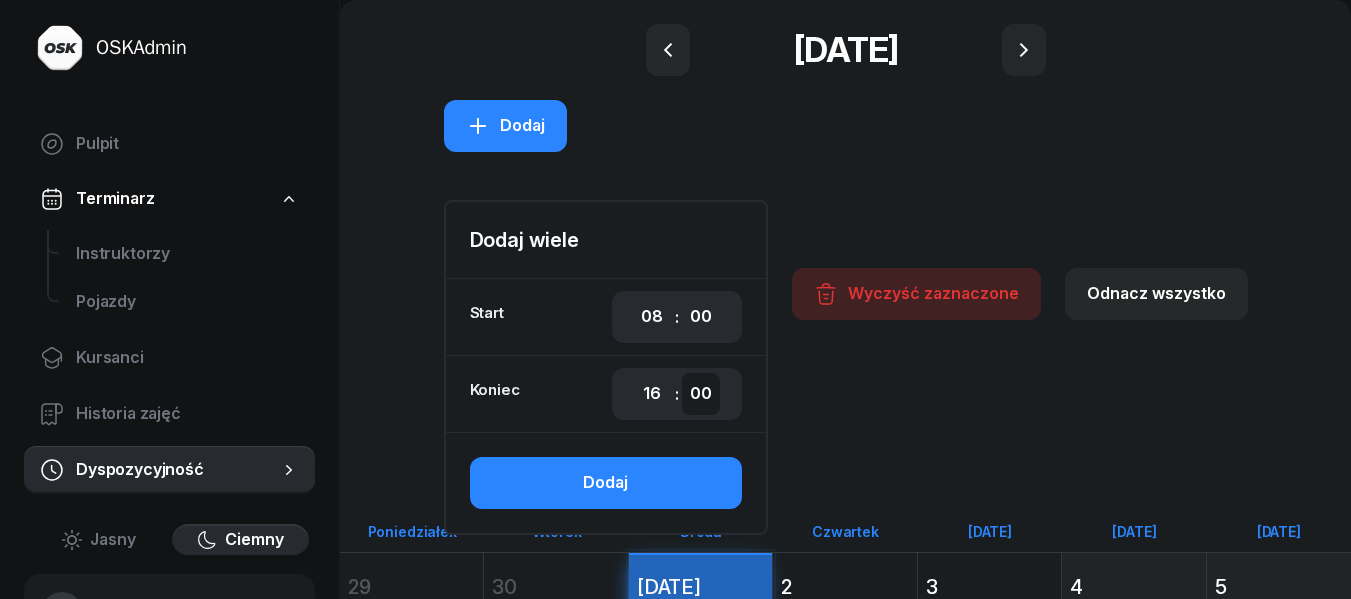click on "00 05 10 15 20 25 30 35 40 45 50 55" at bounding box center (701, 394) 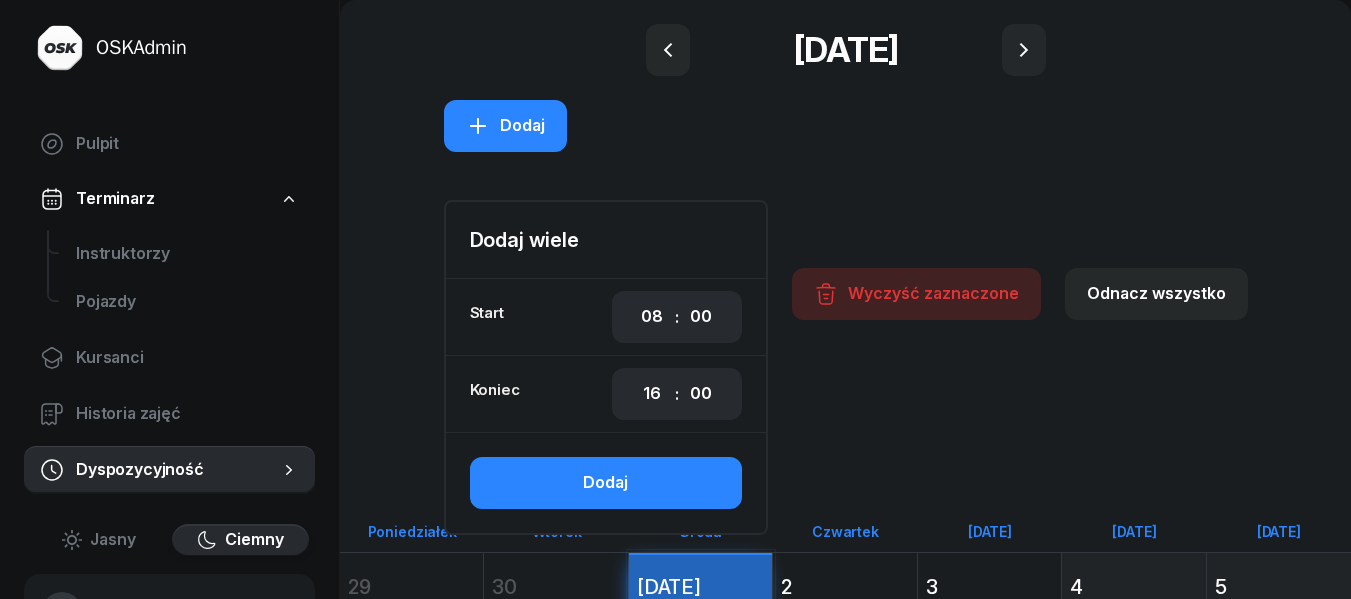 select on "15" 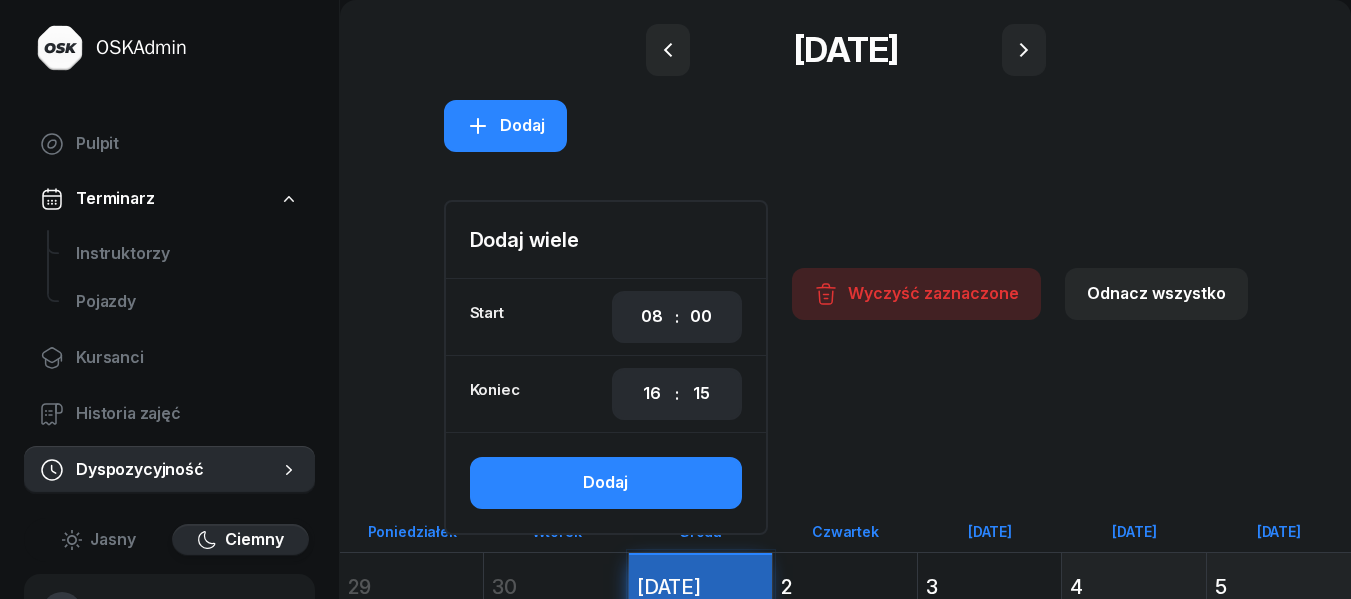 click on "00 05 10 15 20 25 30 35 40 45 50 55" at bounding box center (701, 394) 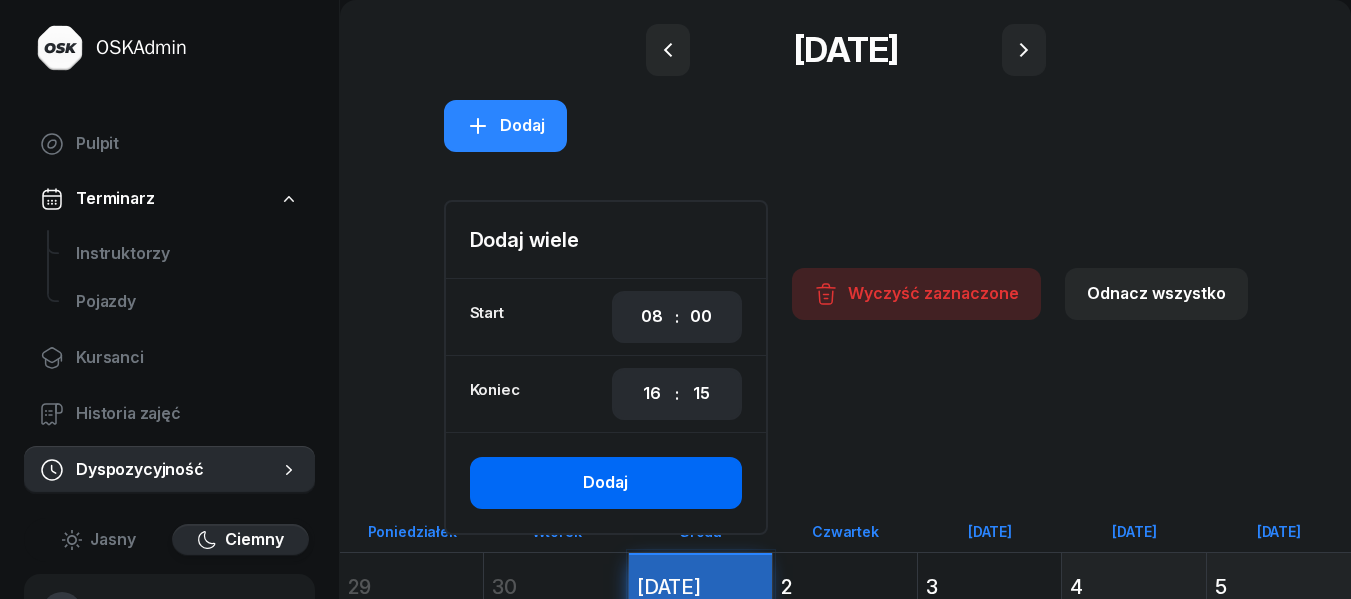 click on "Dodaj" at bounding box center [606, 483] 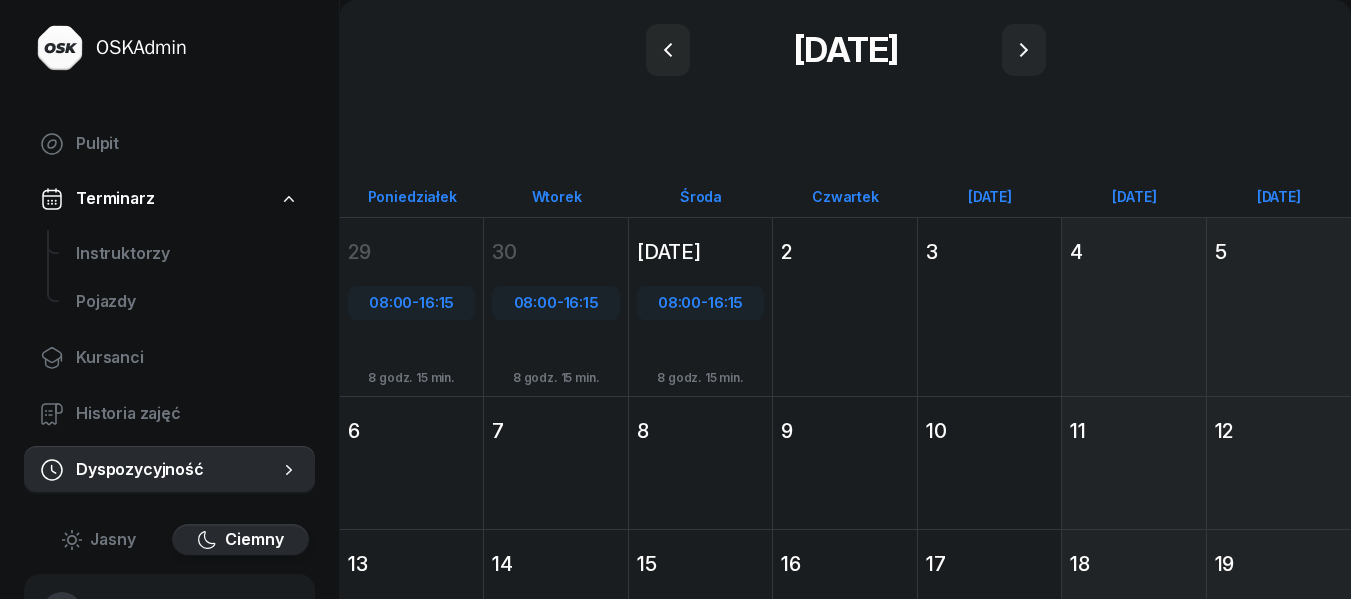 click on "[DATE] Cz [DATE] 2" 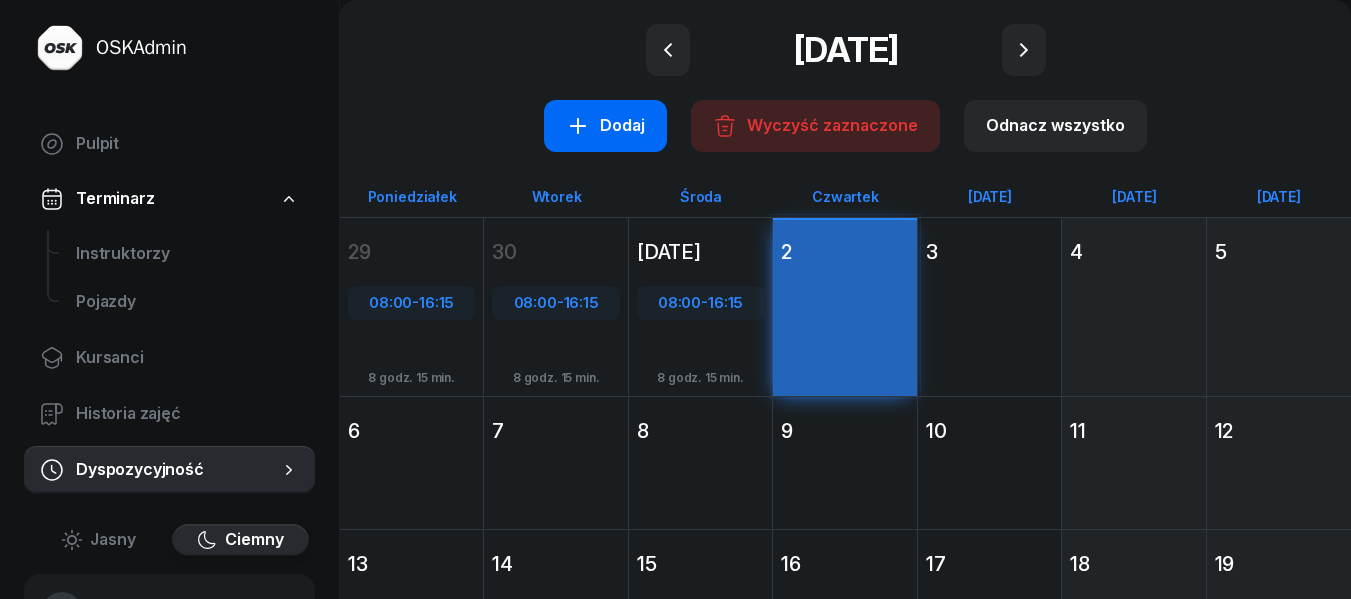 click on "Dodaj" at bounding box center [605, 126] 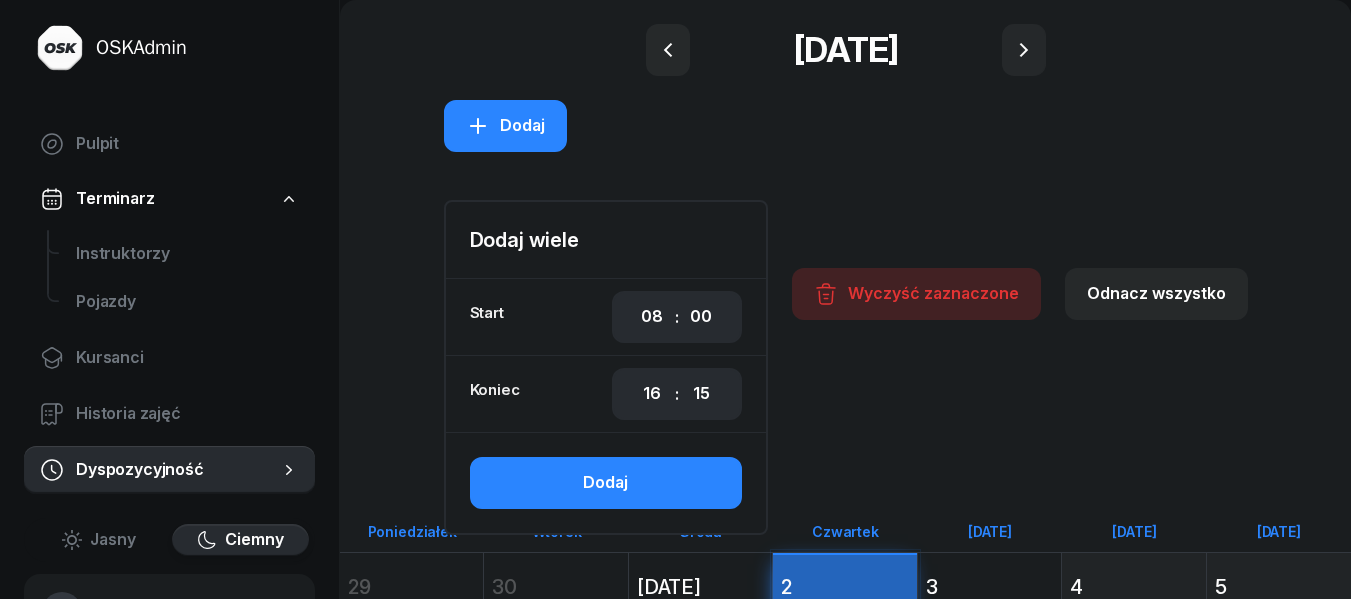 click on "Dodaj" at bounding box center (606, 483) 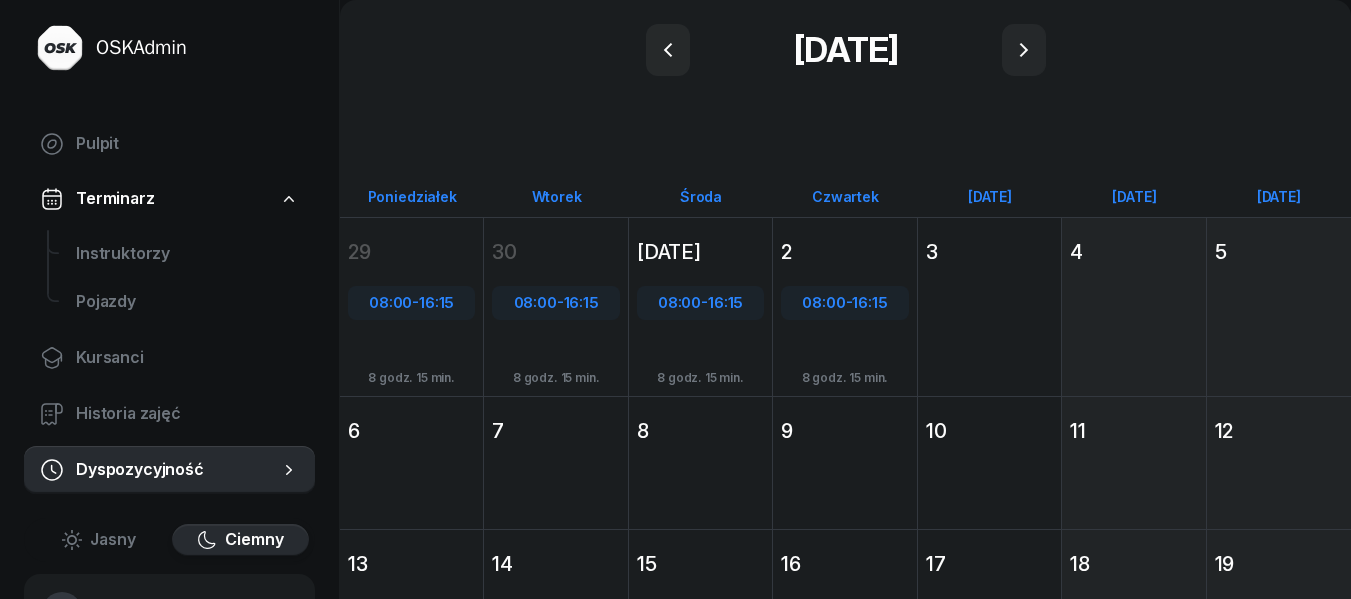 click on "[DATE] Pt [DATE] 3" 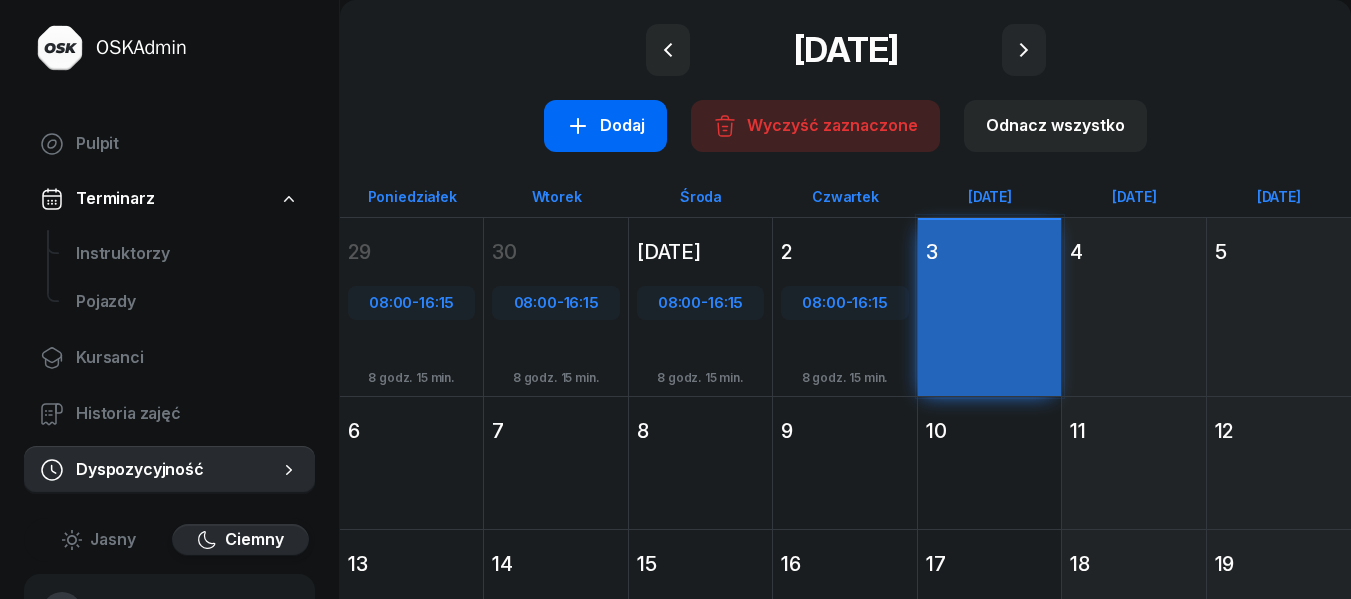 click on "Dodaj" at bounding box center [605, 126] 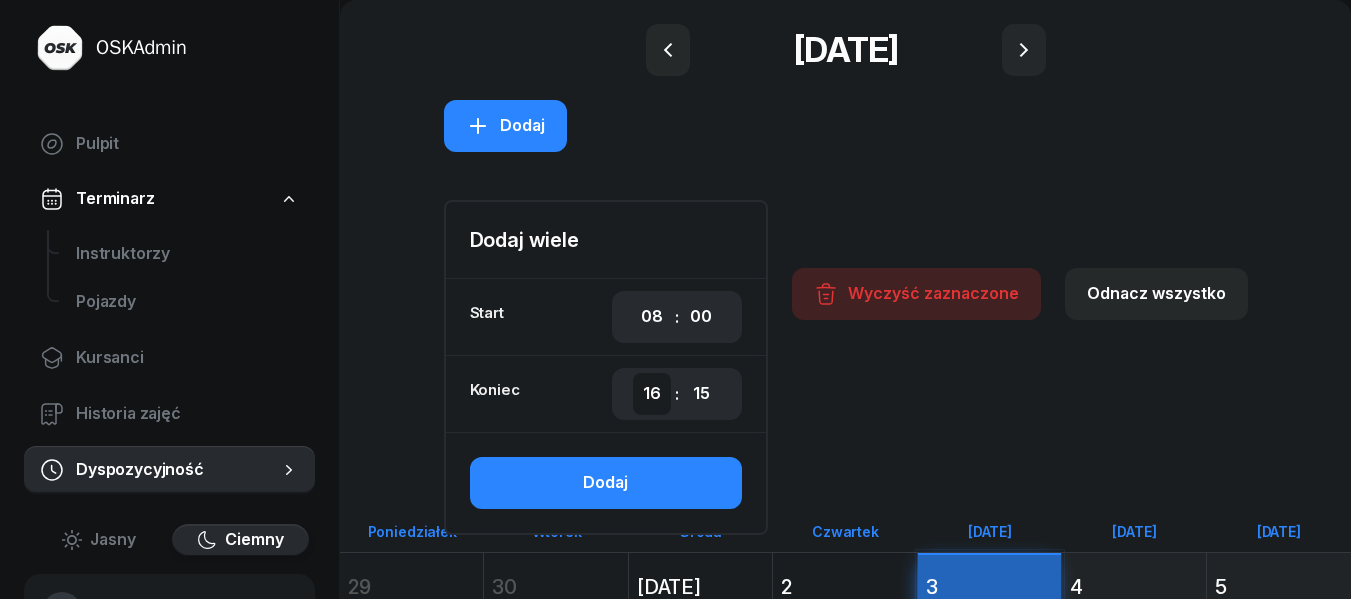 click on "00 01 02 03 04 05 06 07 08 09 10 11 12 13 14 15 16 17 18 19 20 21 22 23" at bounding box center [652, 394] 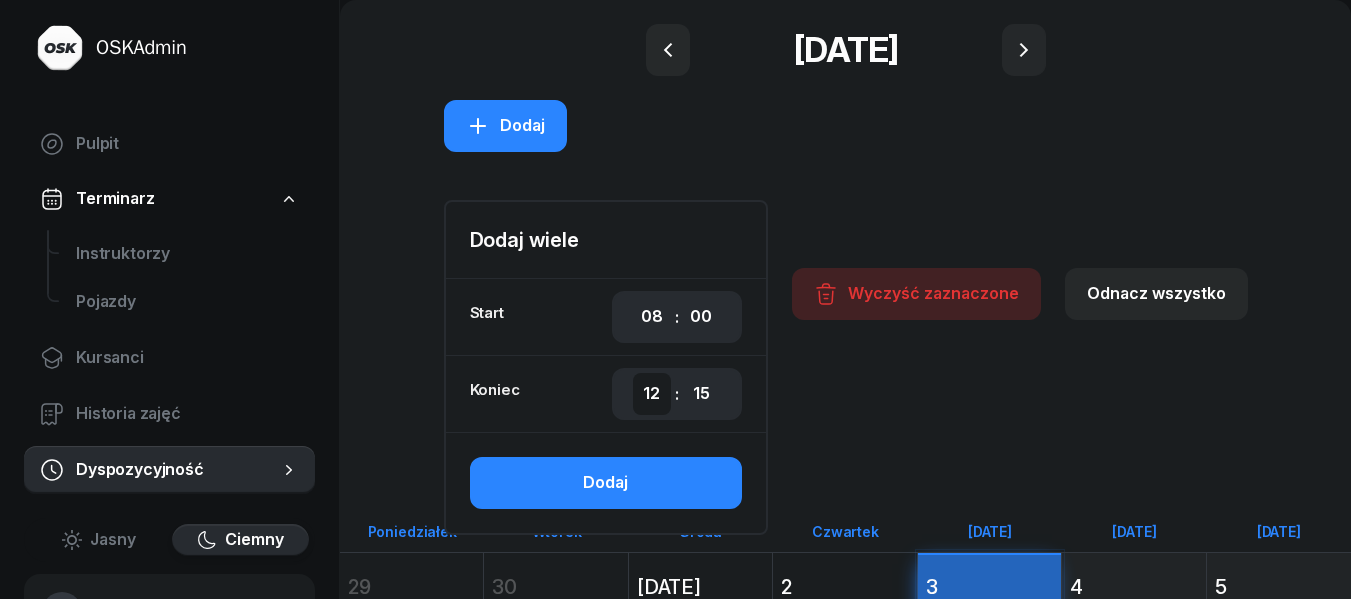 click on "00 01 02 03 04 05 06 07 08 09 10 11 12 13 14 15 16 17 18 19 20 21 22 23" at bounding box center [652, 394] 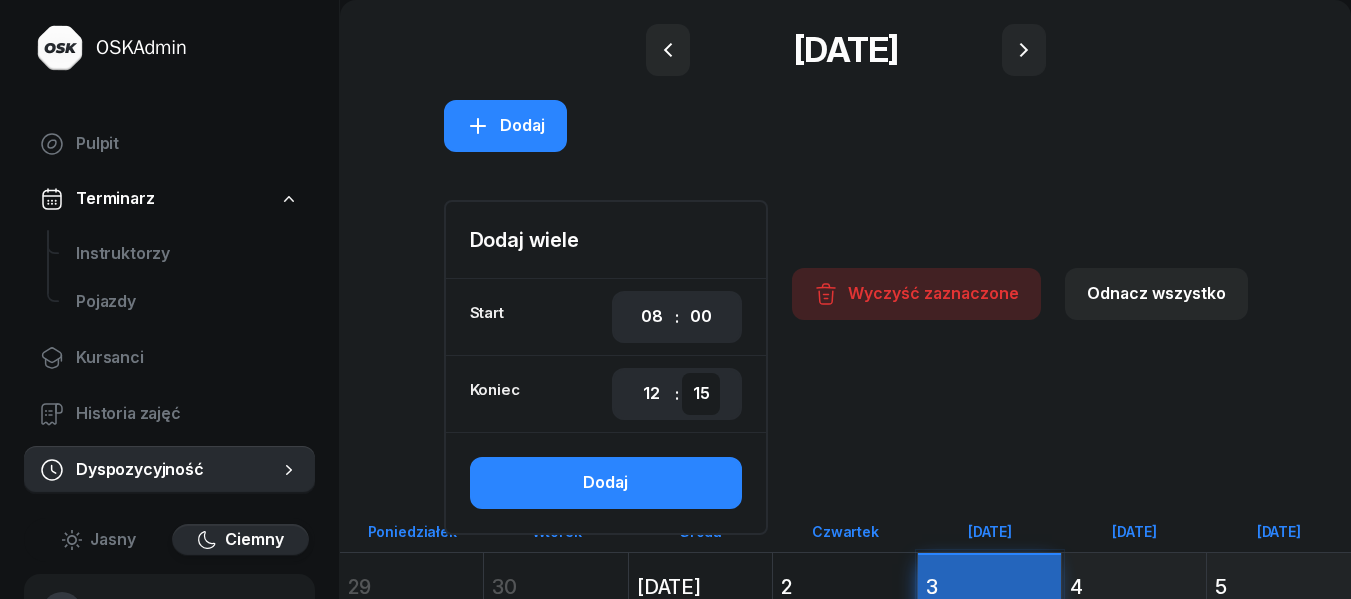 click on "00 05 10 15 20 25 30 35 40 45 50 55" at bounding box center (701, 394) 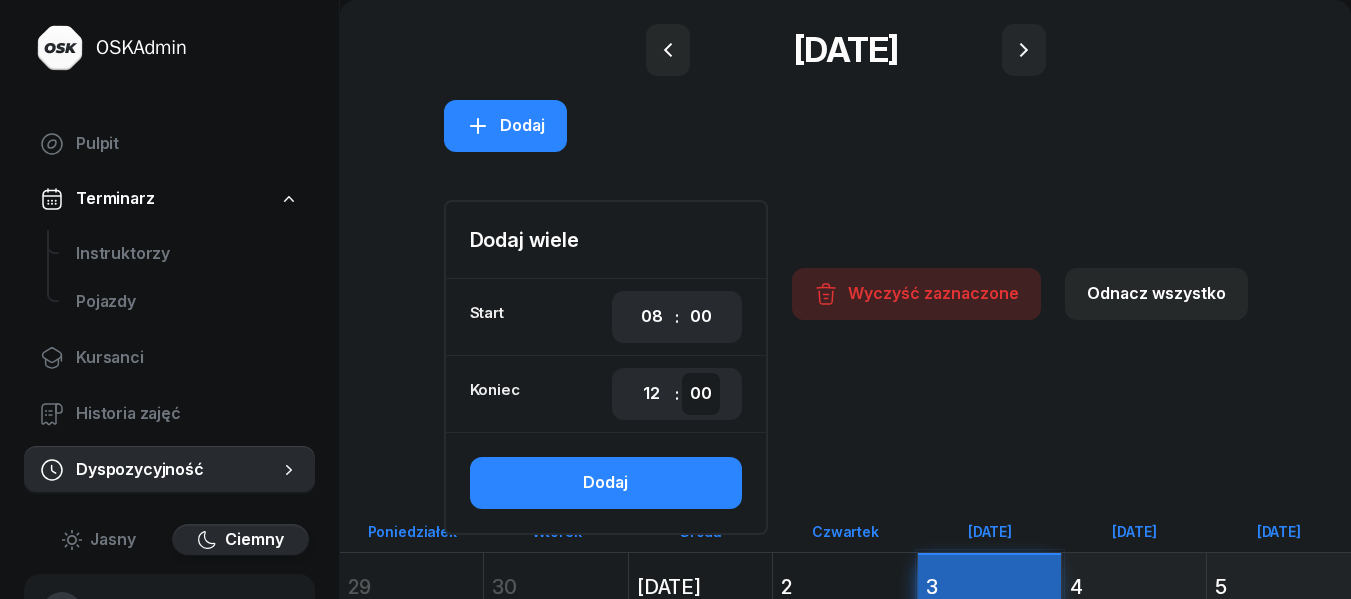 click on "00 05 10 15 20 25 30 35 40 45 50 55" at bounding box center [701, 394] 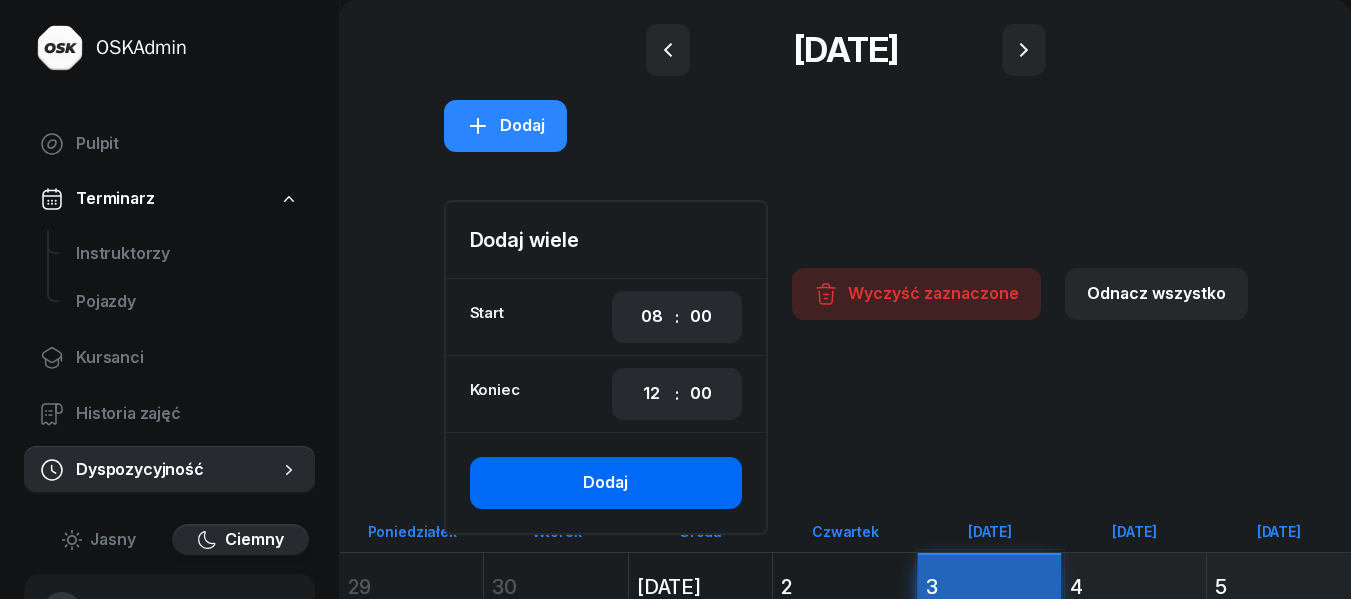 click on "Dodaj" at bounding box center (605, 483) 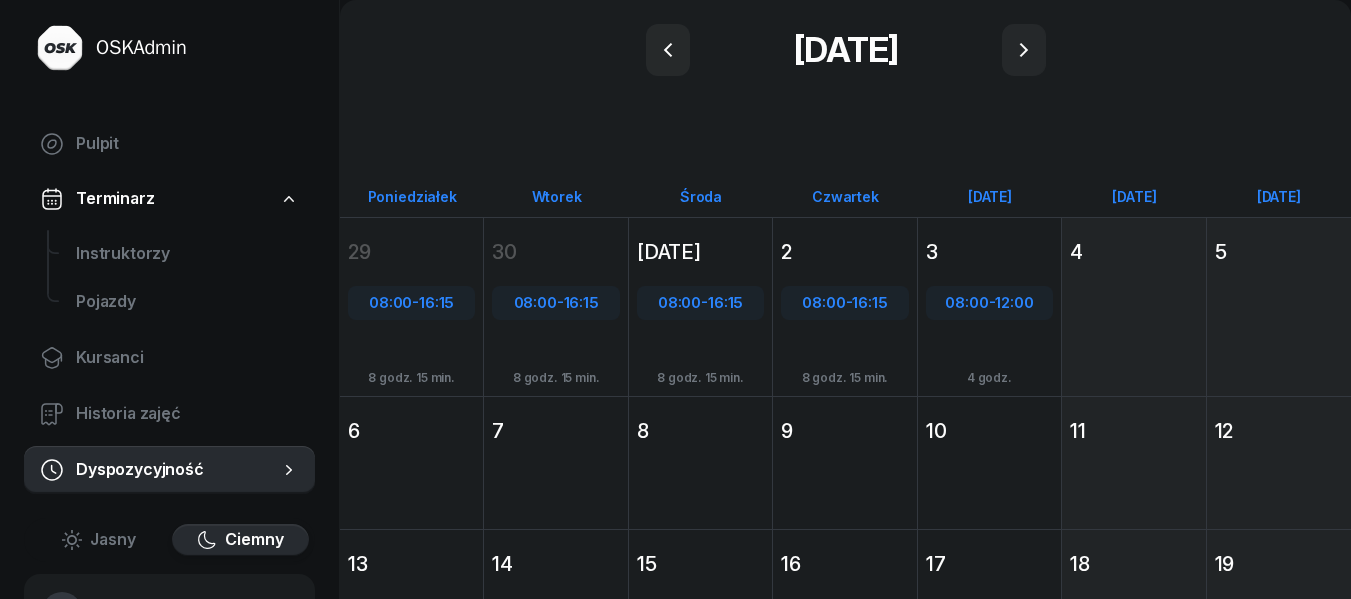 click on "[DATE] [PERSON_NAME] [DATE] 6" 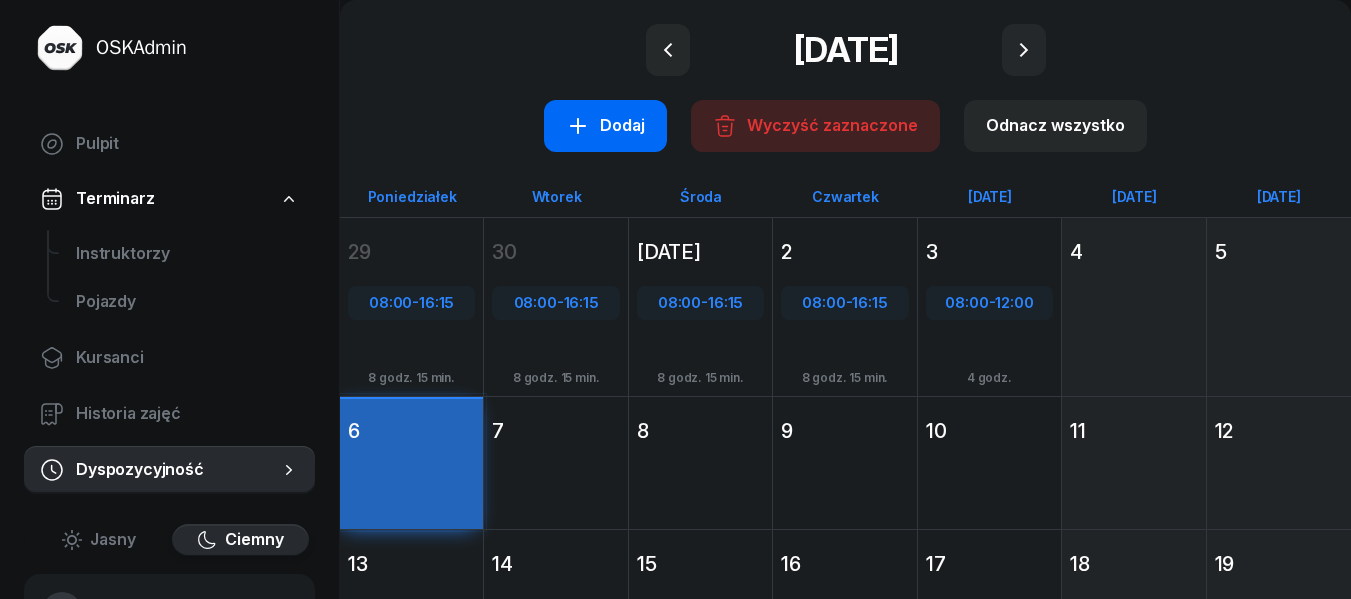 click on "Dodaj" at bounding box center [605, 126] 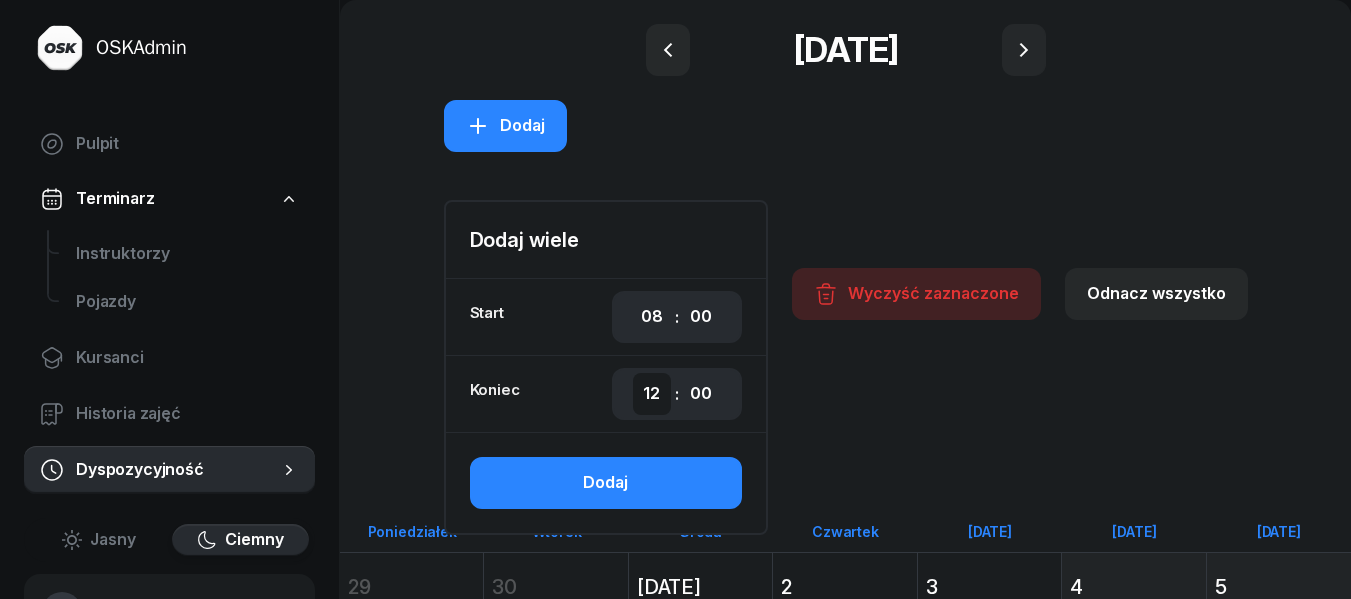 click on "00 01 02 03 04 05 06 07 08 09 10 11 12 13 14 15 16 17 18 19 20 21 22 23" at bounding box center (652, 394) 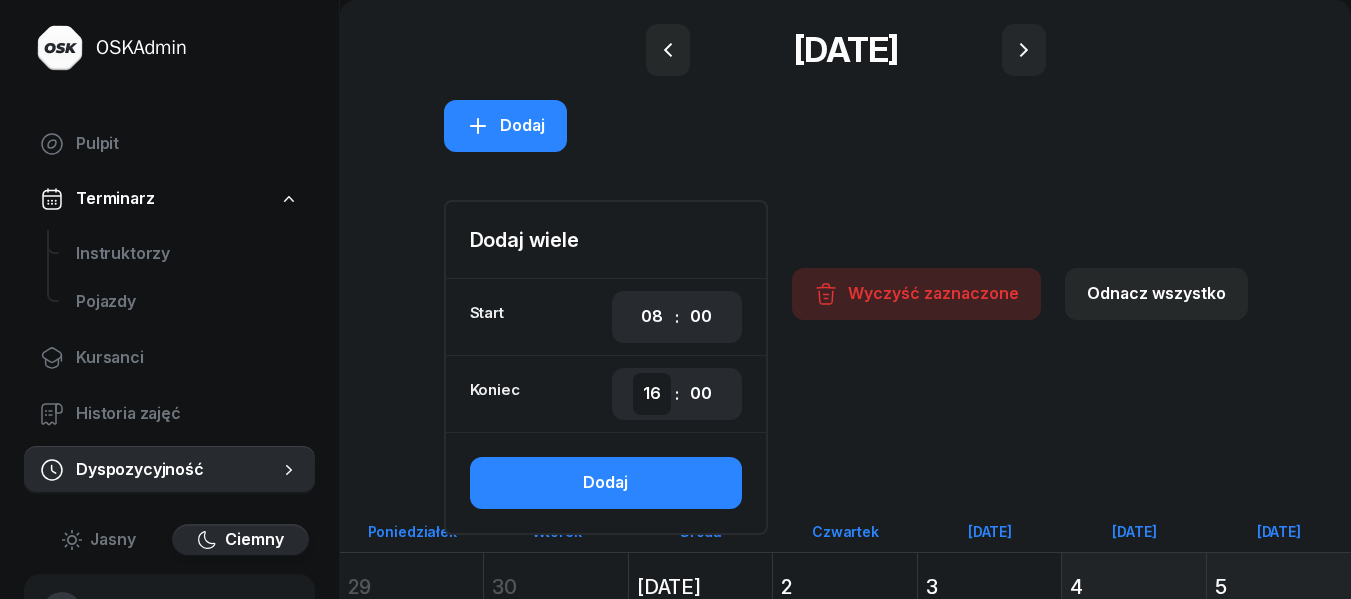 click on "00 01 02 03 04 05 06 07 08 09 10 11 12 13 14 15 16 17 18 19 20 21 22 23" at bounding box center (652, 394) 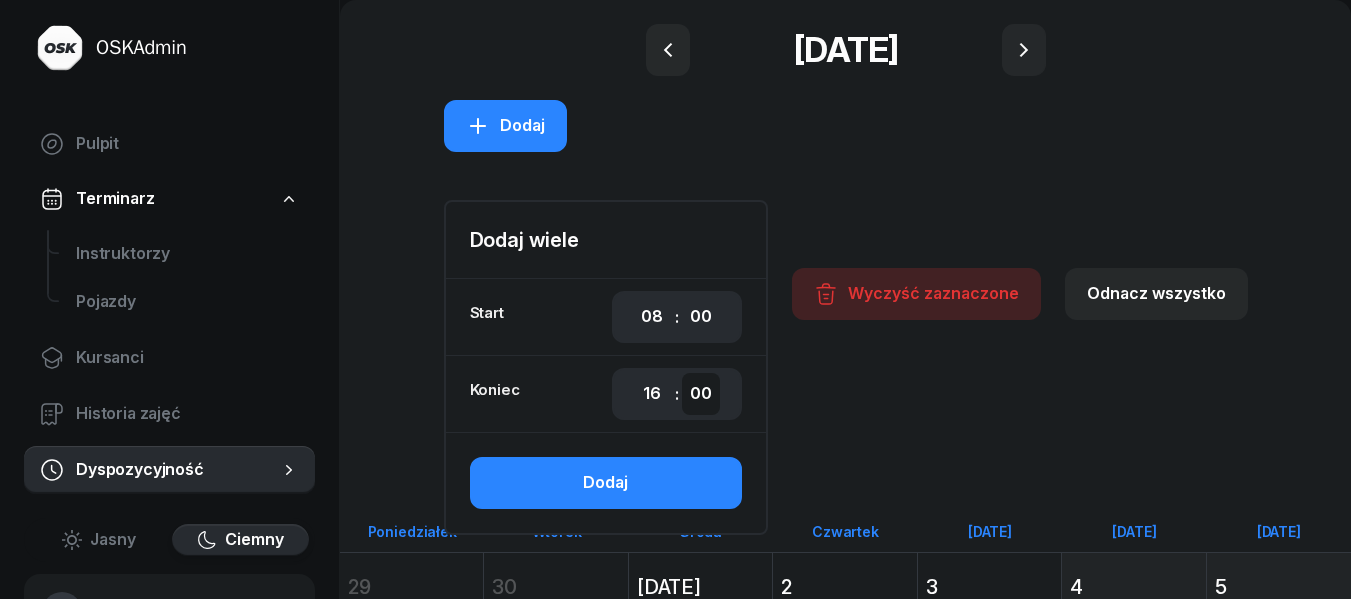 click on "00 05 10 15 20 25 30 35 40 45 50 55" at bounding box center (701, 394) 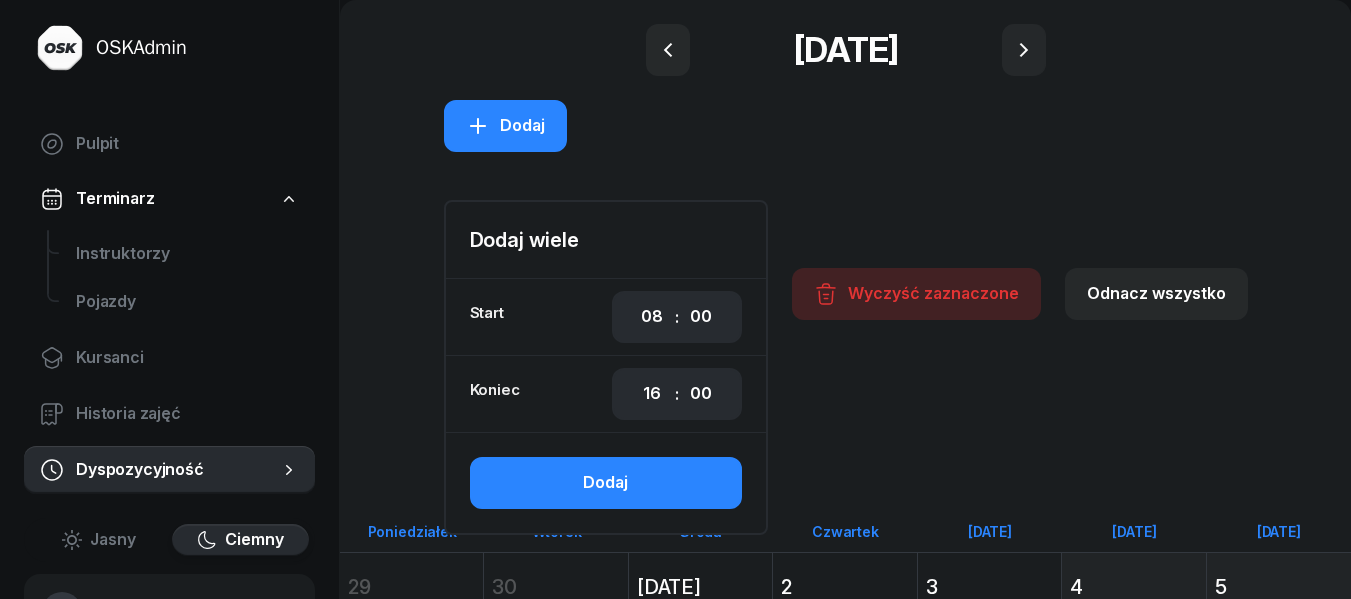 select on "15" 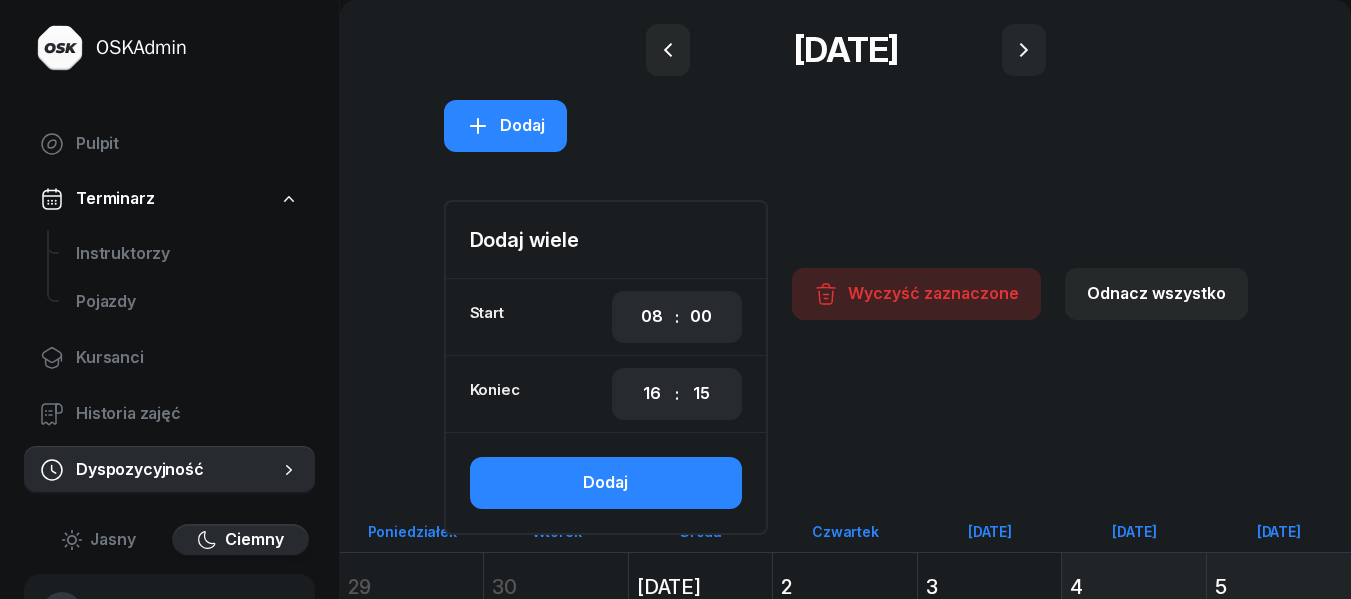 click on "00 05 10 15 20 25 30 35 40 45 50 55" at bounding box center [701, 394] 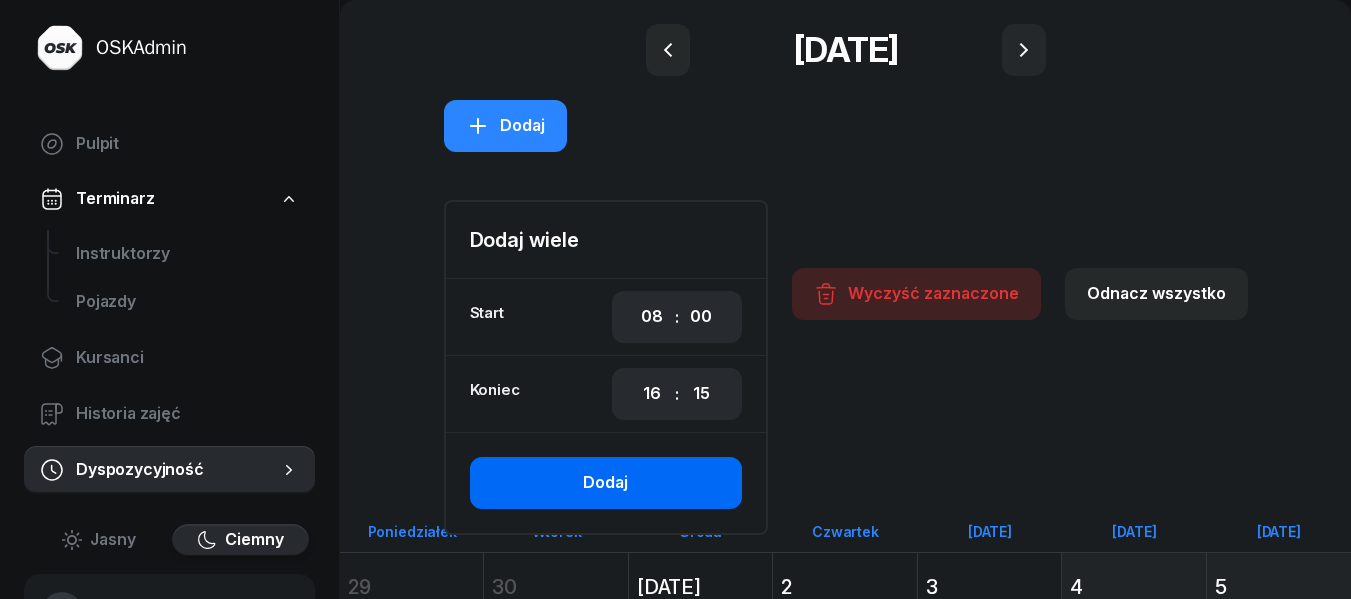 click on "Dodaj" at bounding box center (606, 483) 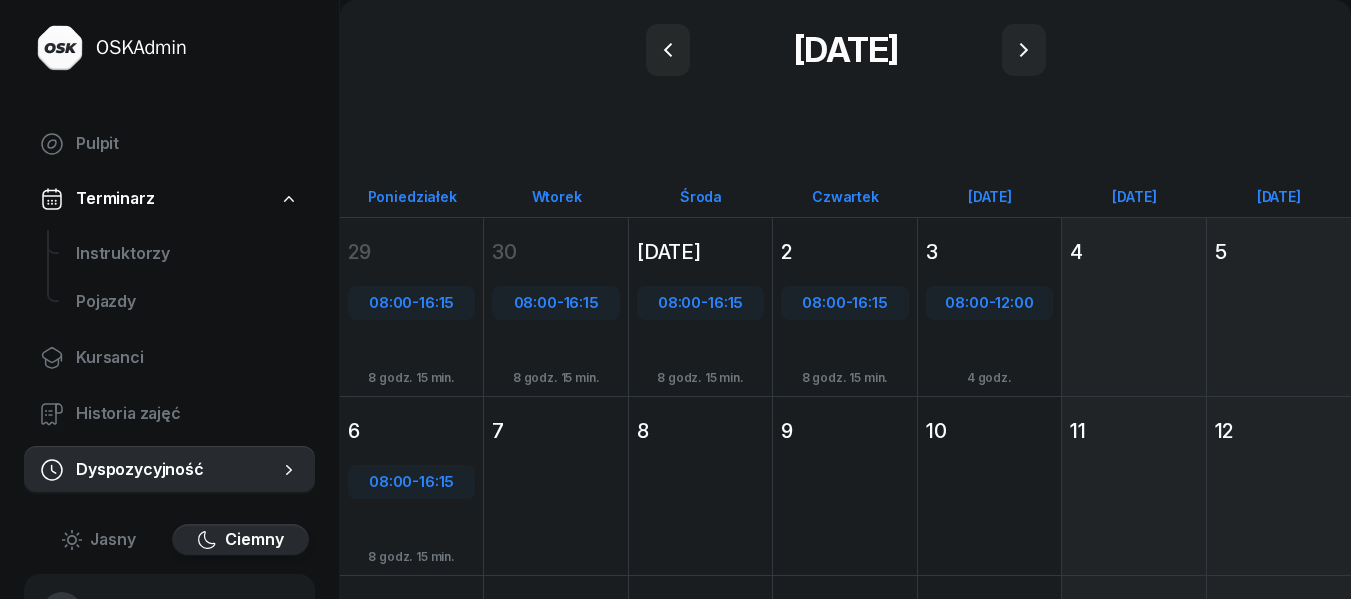 click on "[DATE] Wt [DATE] 7" 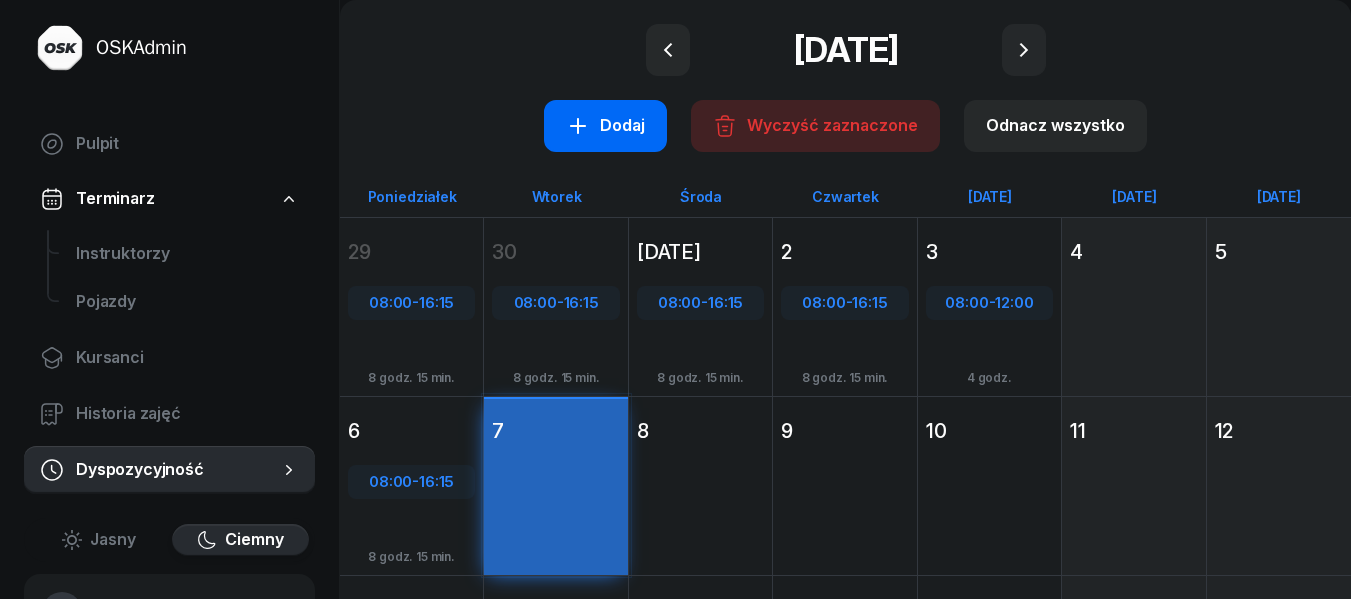 click on "Dodaj" at bounding box center [605, 126] 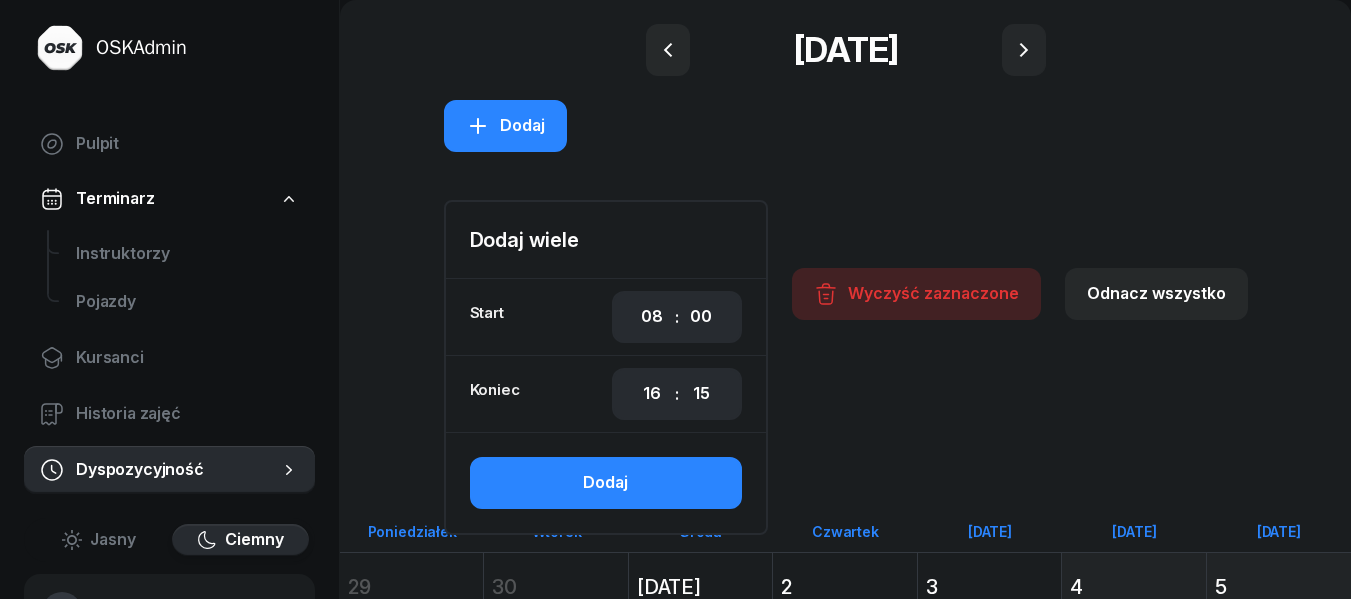 click on "Dodaj" at bounding box center [606, 483] 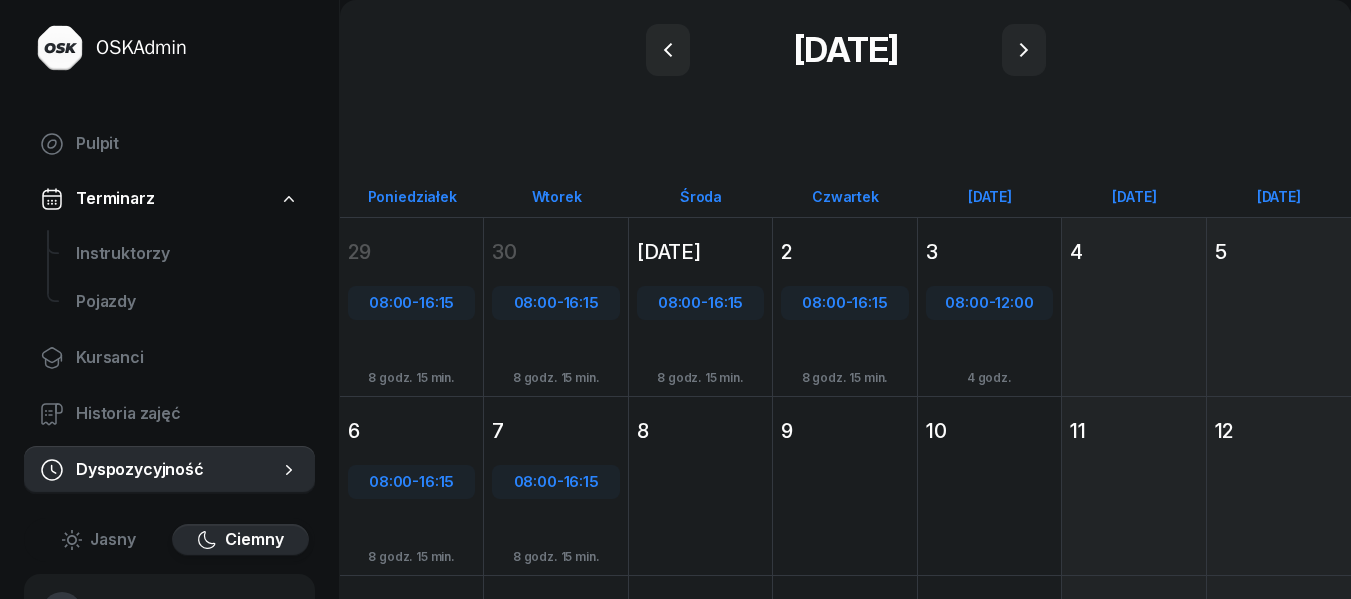 click on "[DATE] Śr [DATE] 8" 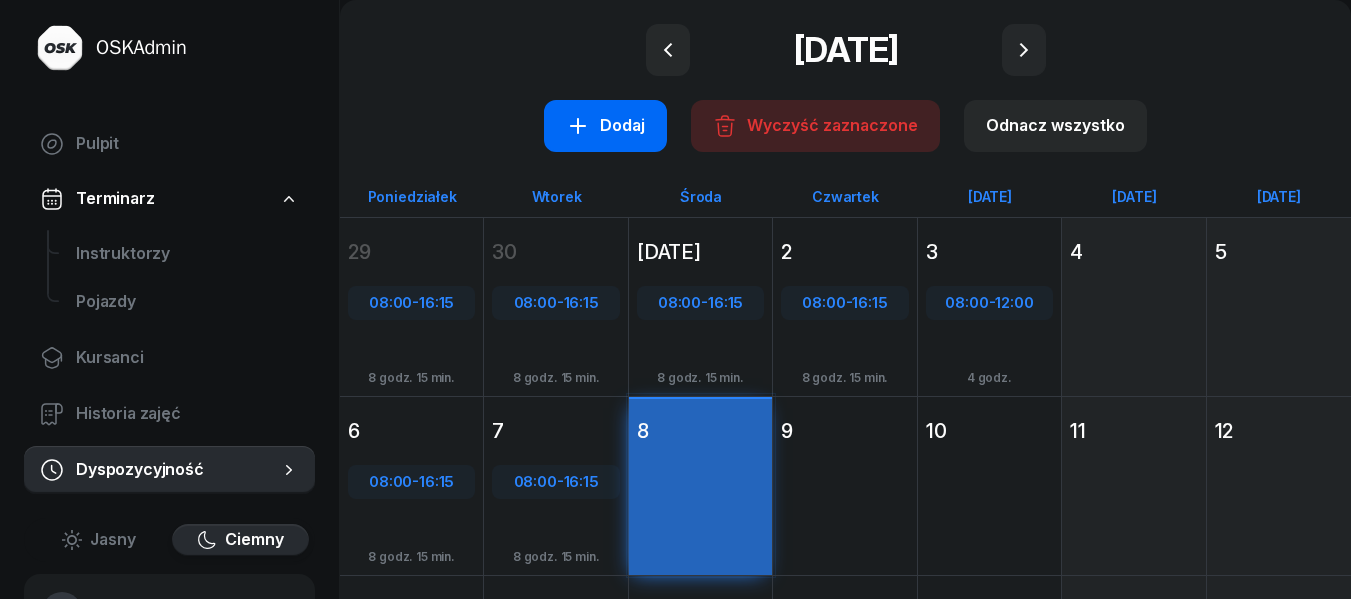click on "Dodaj" at bounding box center [605, 126] 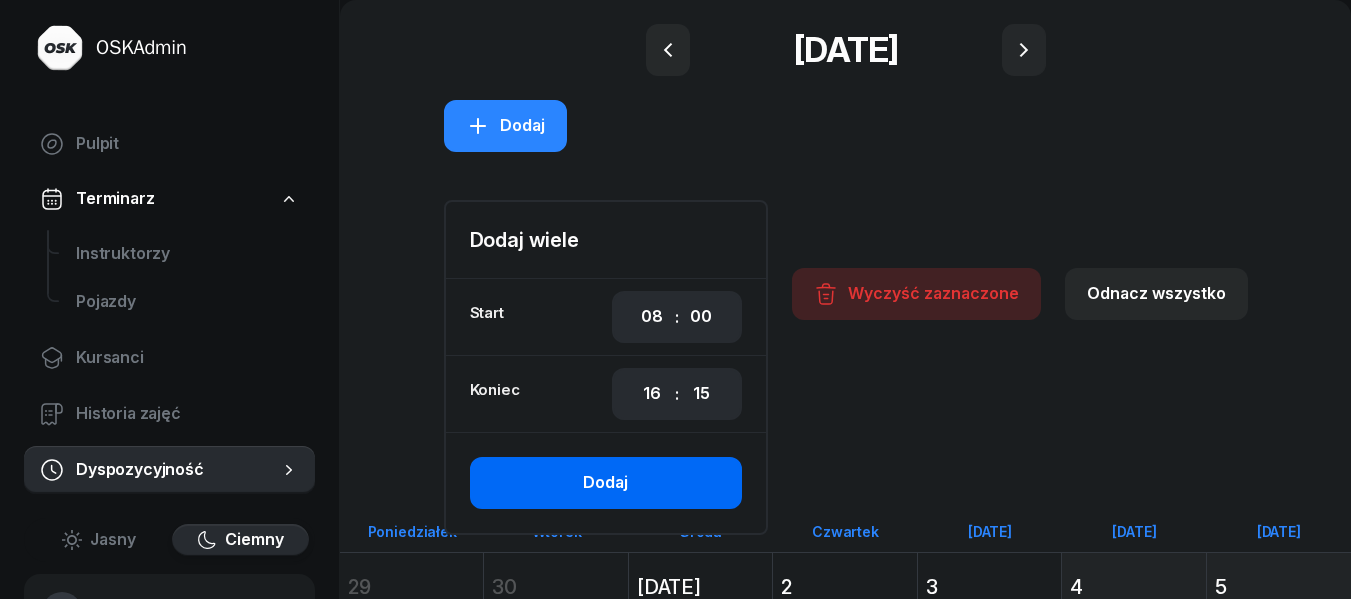 click on "Dodaj" at bounding box center [605, 483] 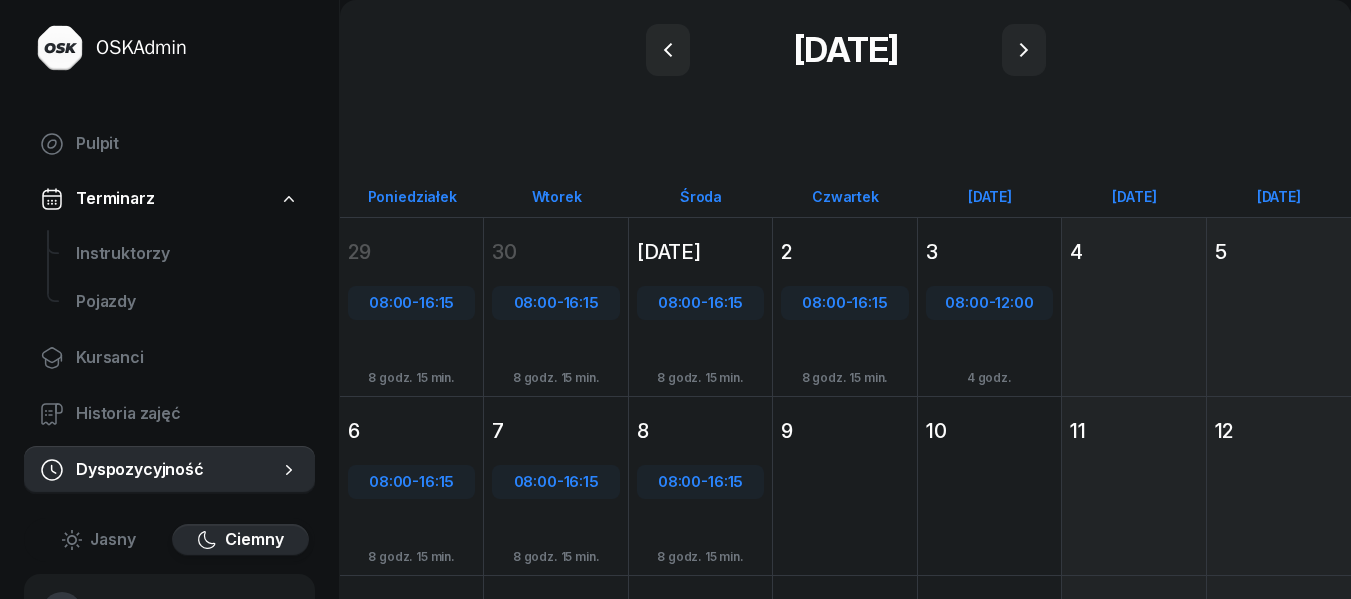 click on "[DATE] Cz [DATE] 9" 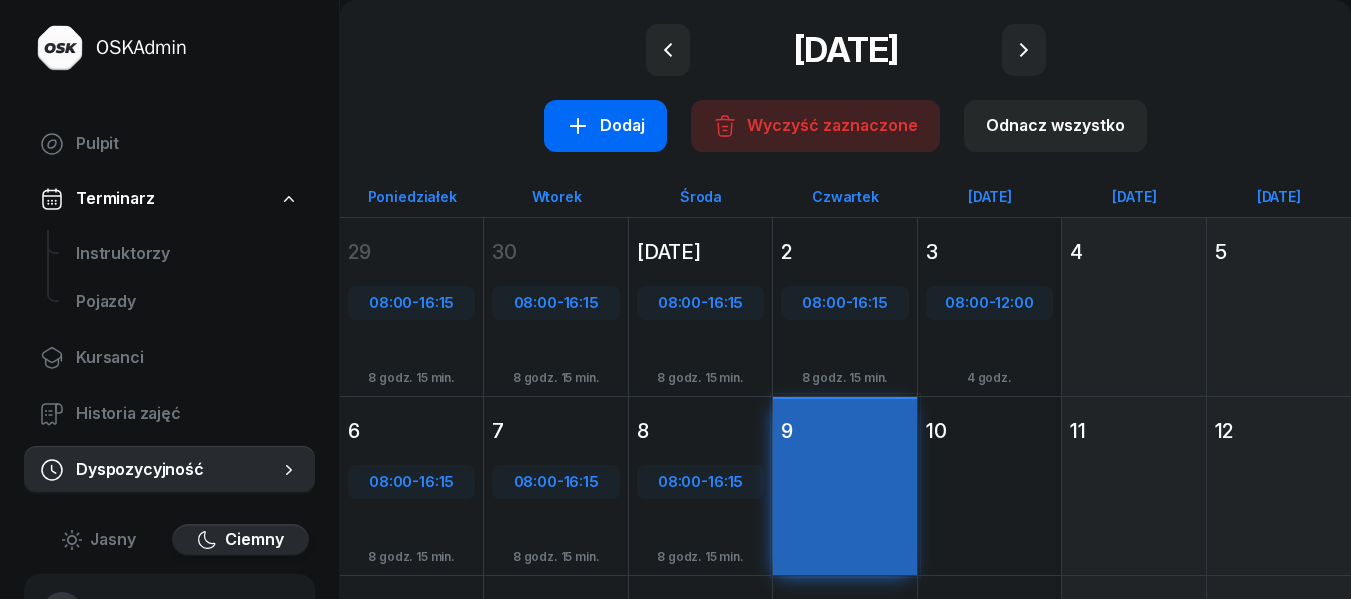 click on "Dodaj" at bounding box center [605, 126] 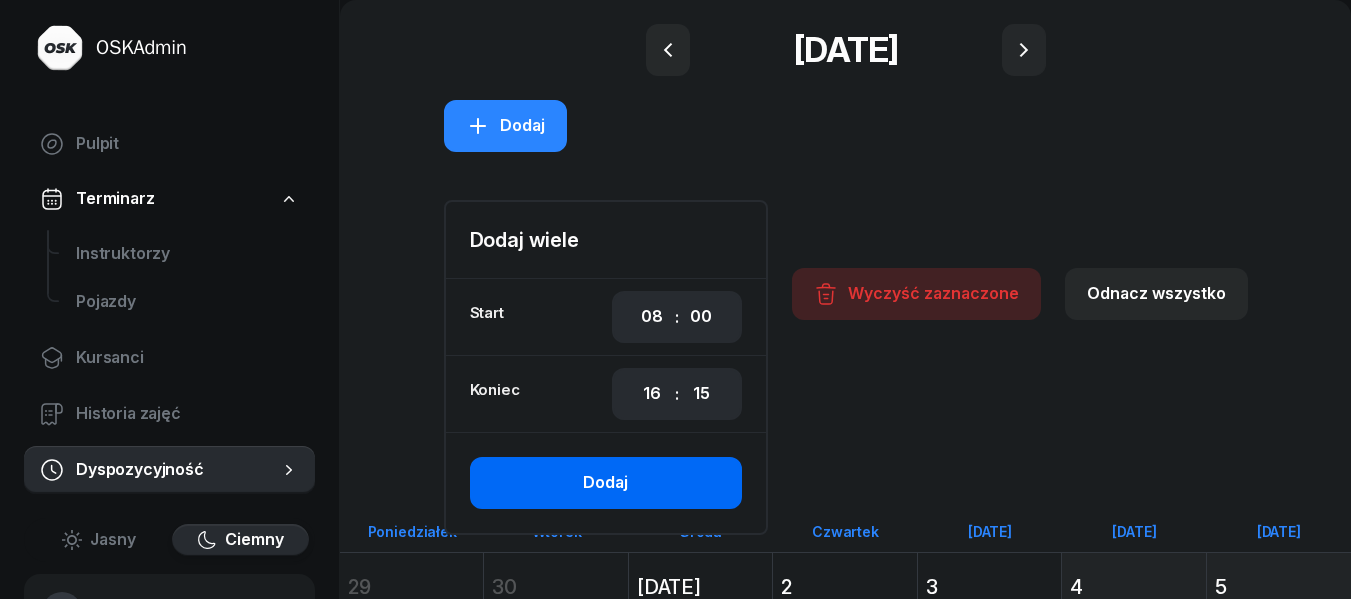 click on "Dodaj" at bounding box center [606, 483] 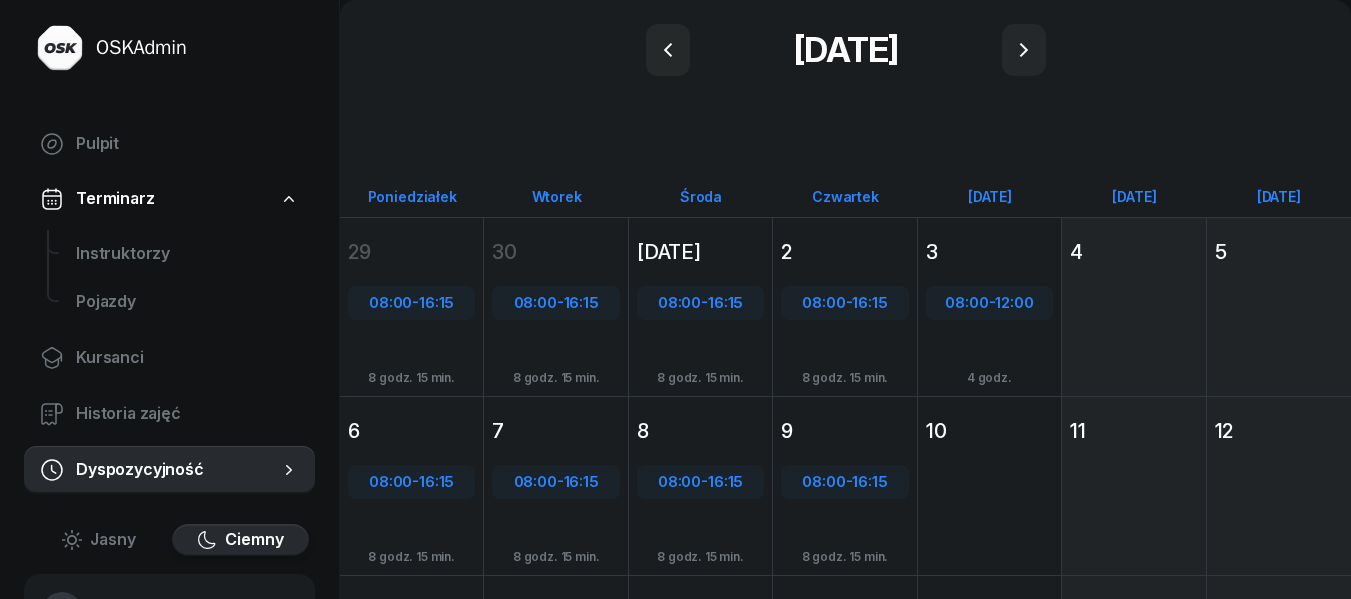 click on "[DATE] Pt [DATE] 10" 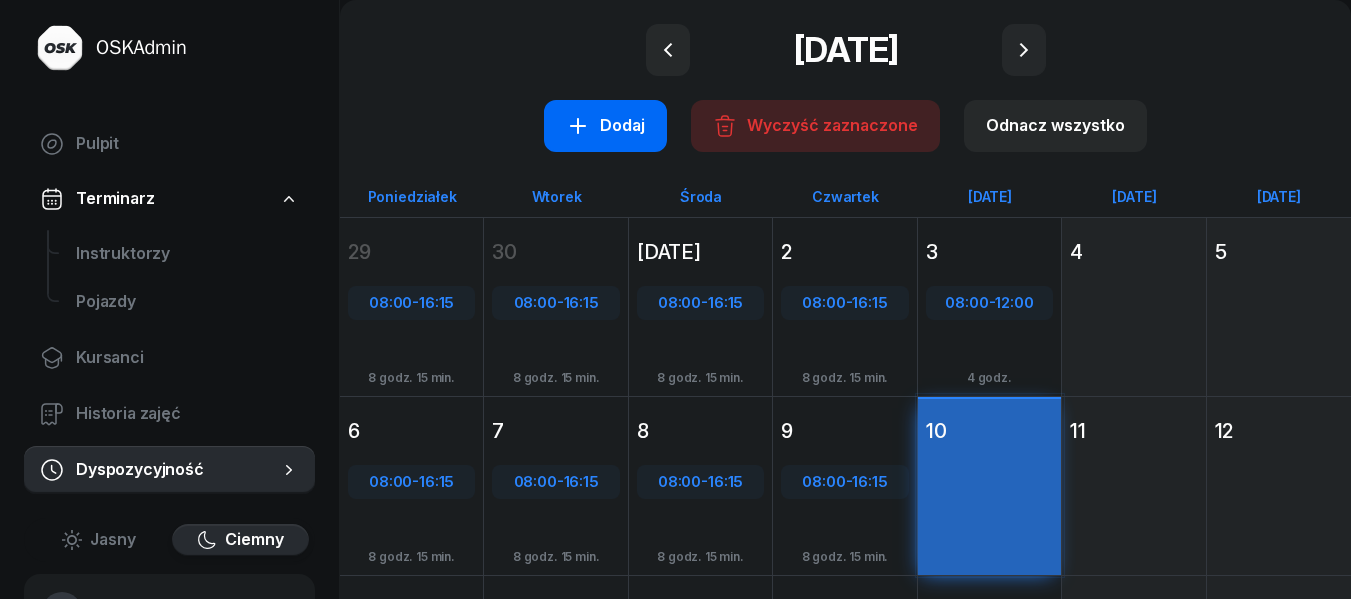 click on "Dodaj" at bounding box center (605, 126) 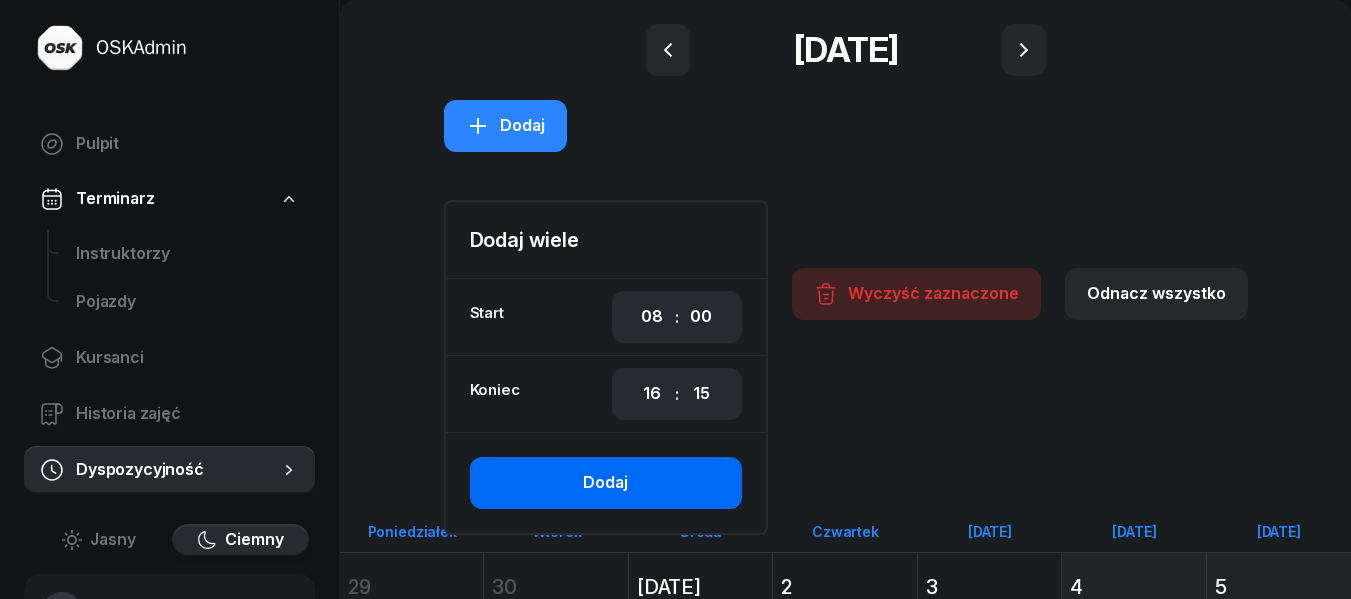 click on "Dodaj" at bounding box center (606, 483) 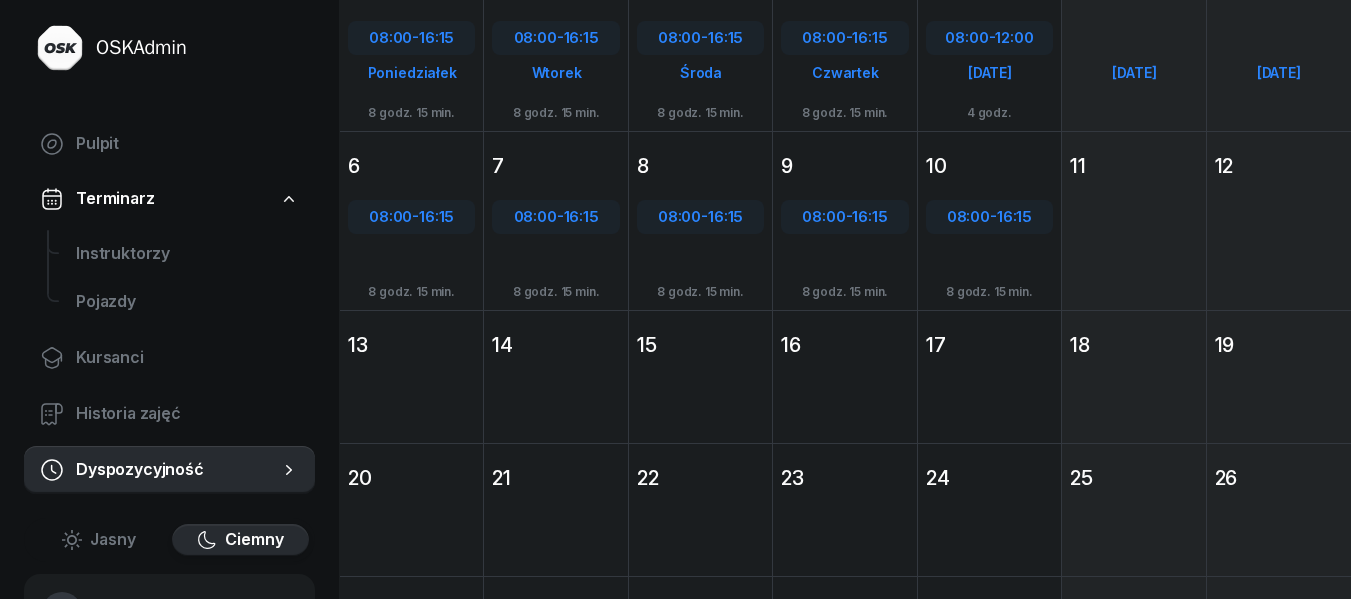 scroll, scrollTop: 300, scrollLeft: 0, axis: vertical 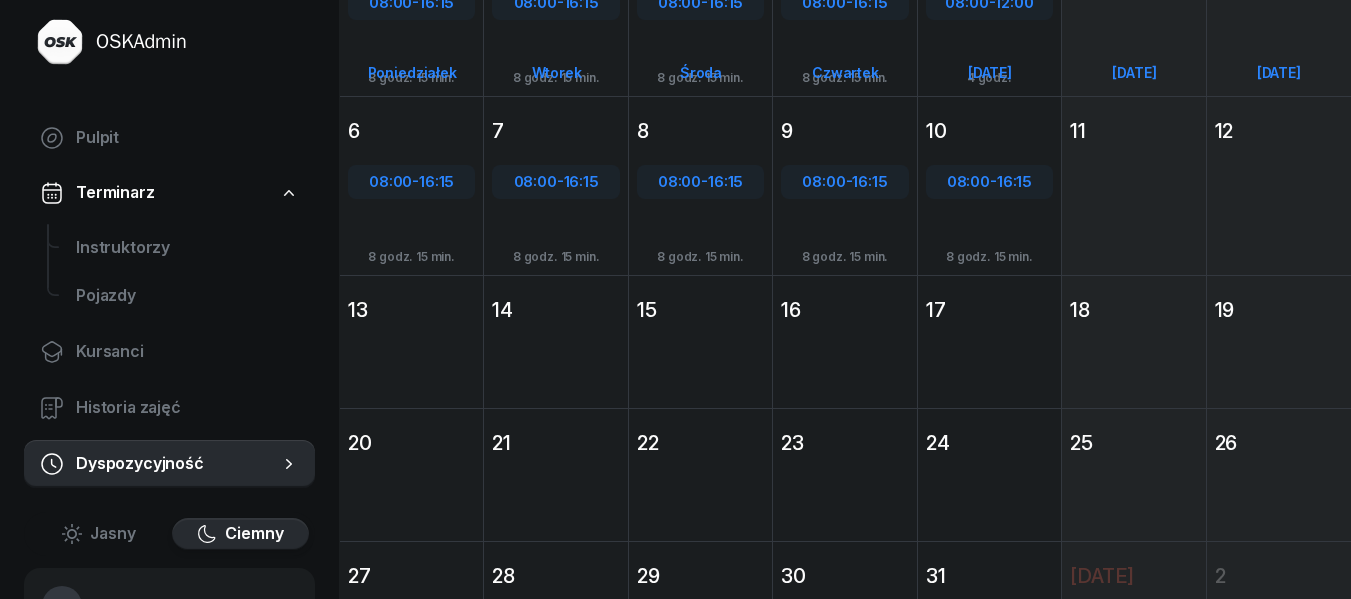 click on "20" at bounding box center (411, 443) 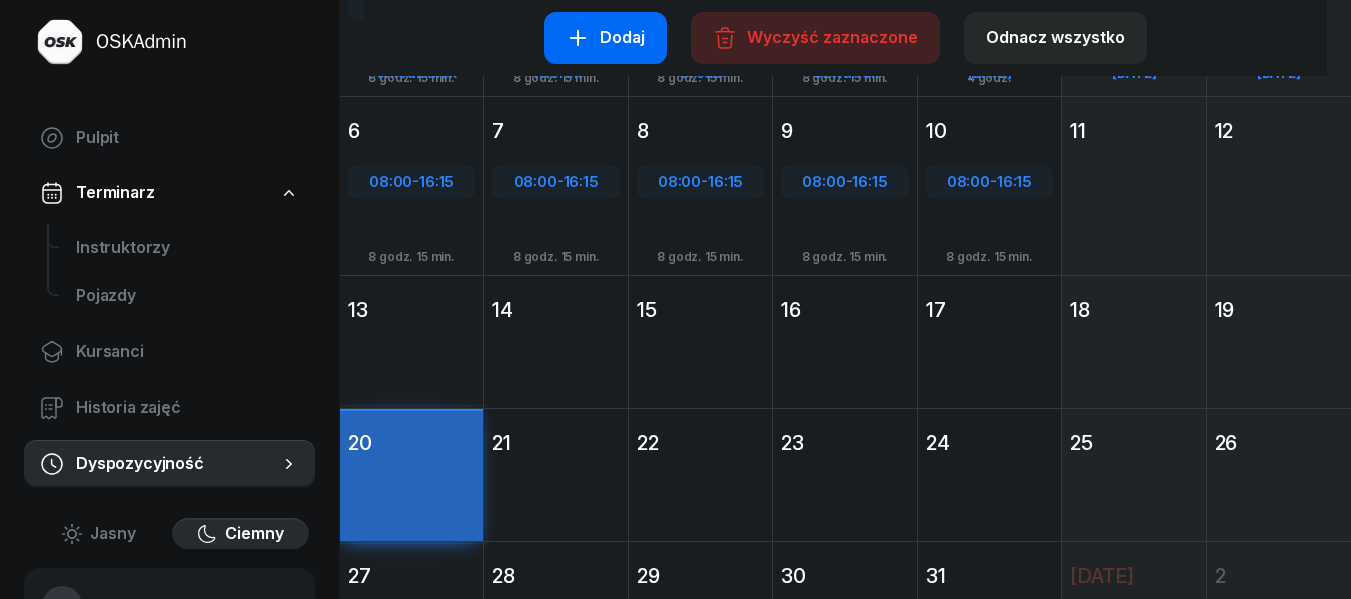 click on "Dodaj" at bounding box center [605, 38] 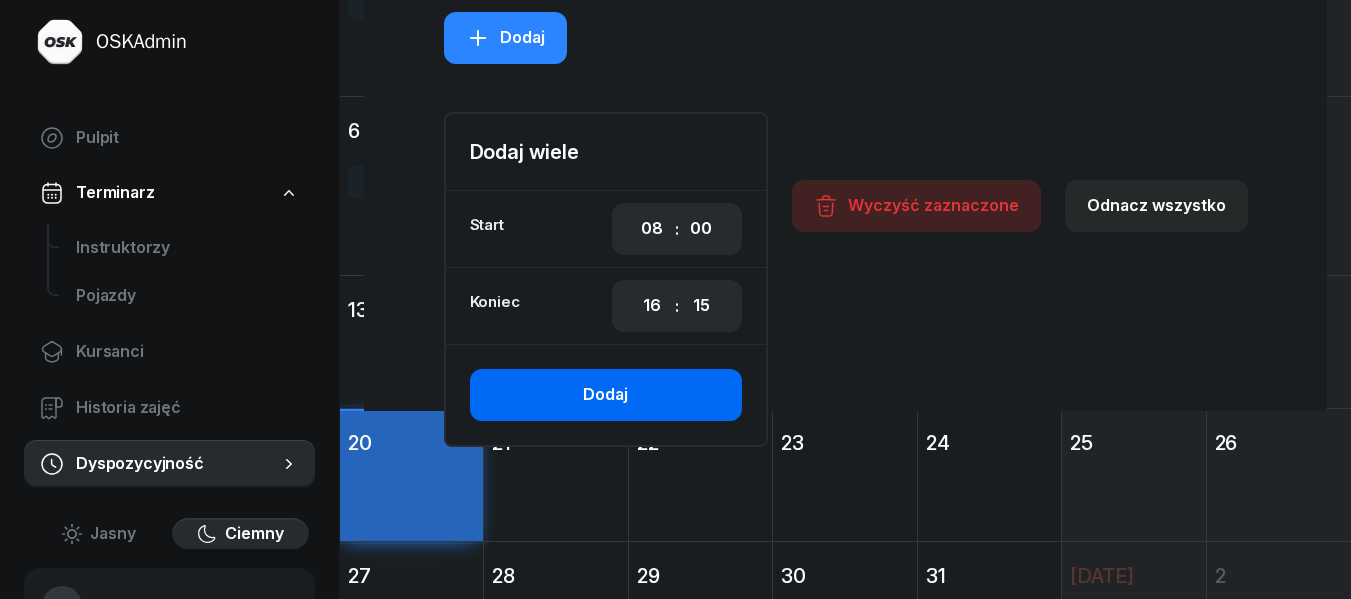 click on "Dodaj" at bounding box center [606, 395] 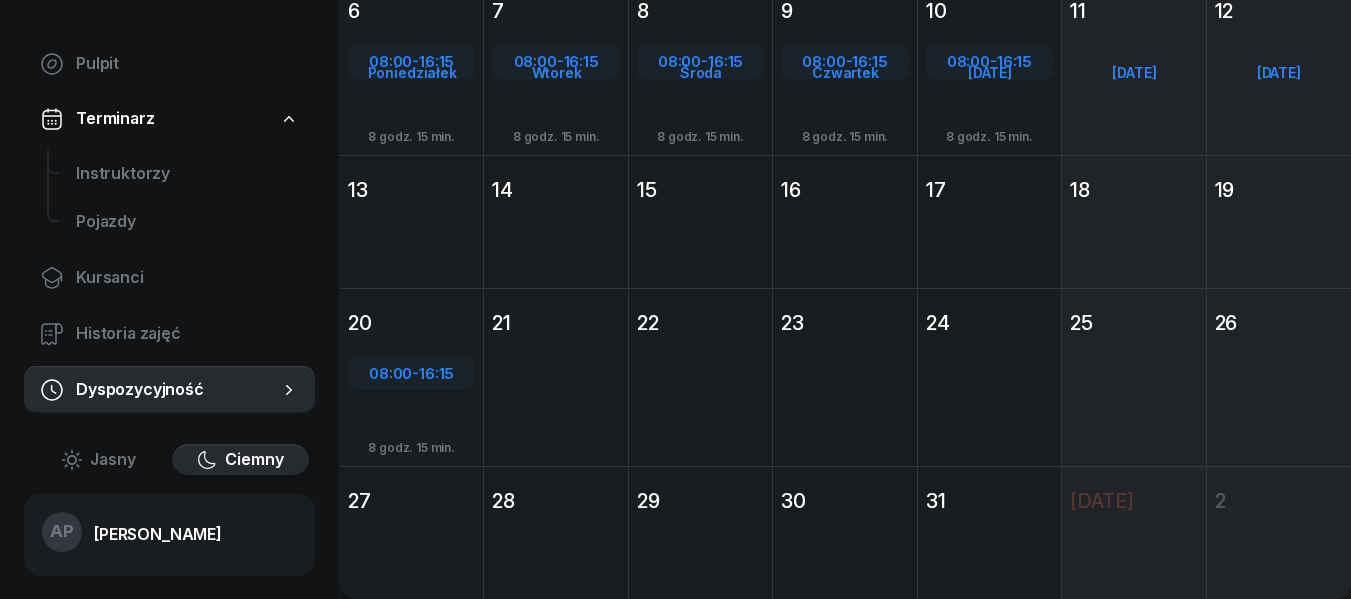 scroll, scrollTop: 300, scrollLeft: 0, axis: vertical 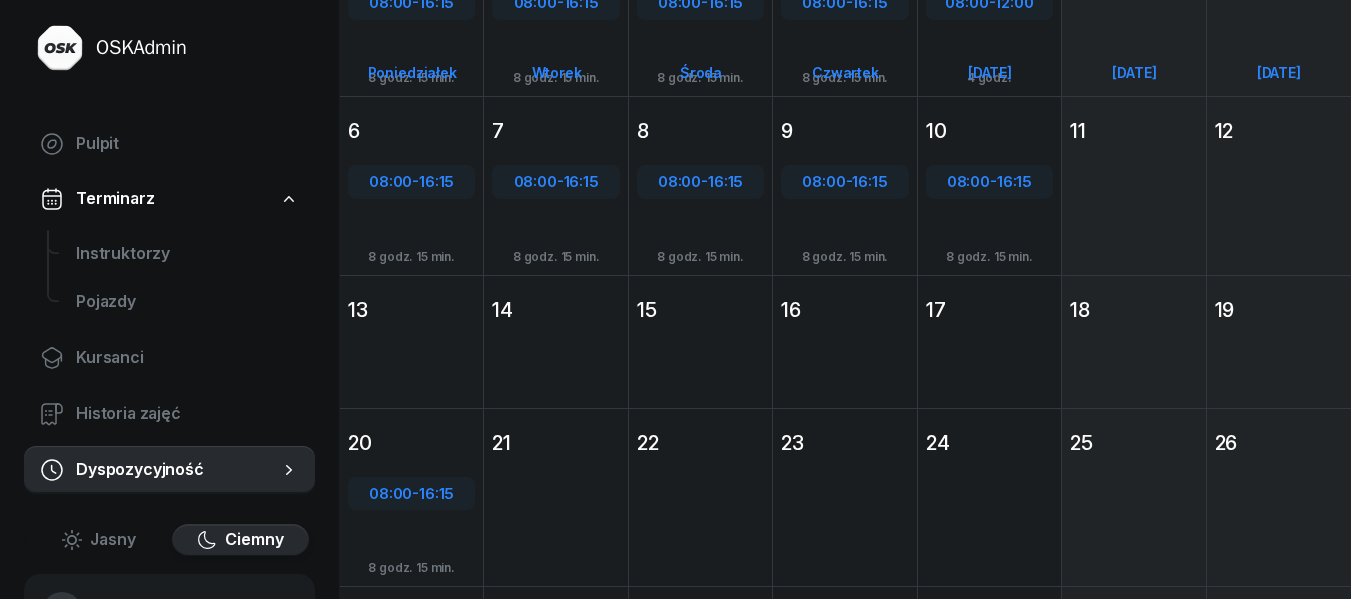 click on "[DATE] Wt [DATE] 21" 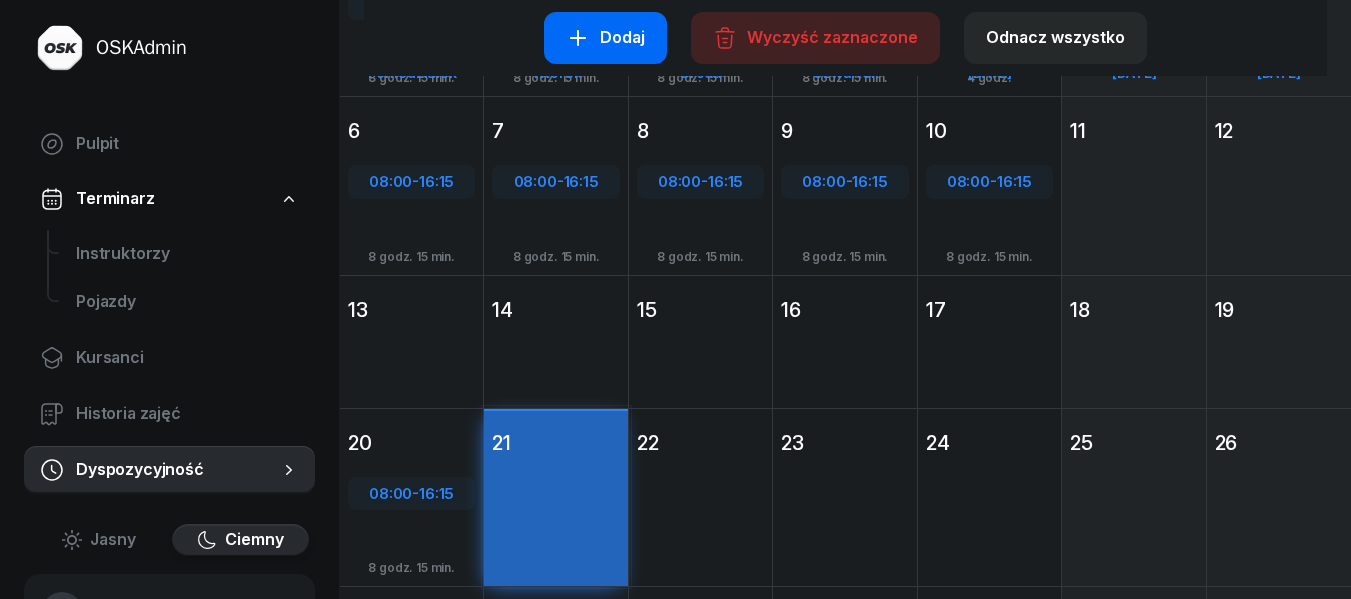 click on "Dodaj" at bounding box center [605, 38] 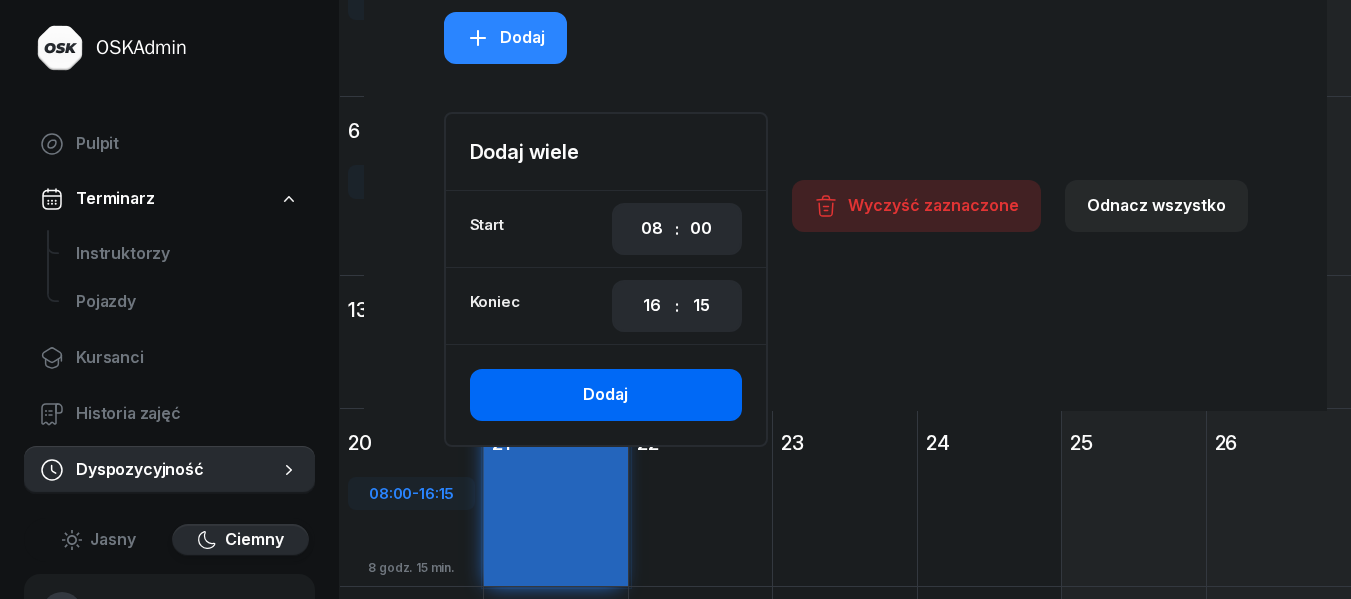 click on "Dodaj" at bounding box center [606, 395] 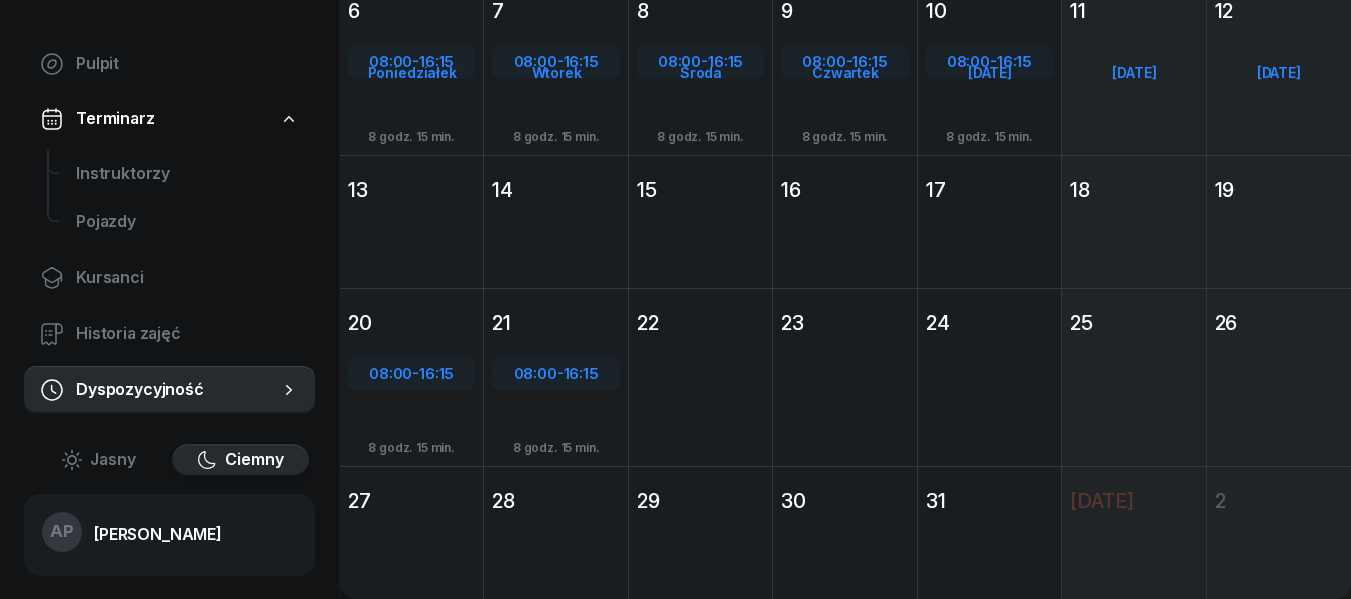 scroll, scrollTop: 300, scrollLeft: 0, axis: vertical 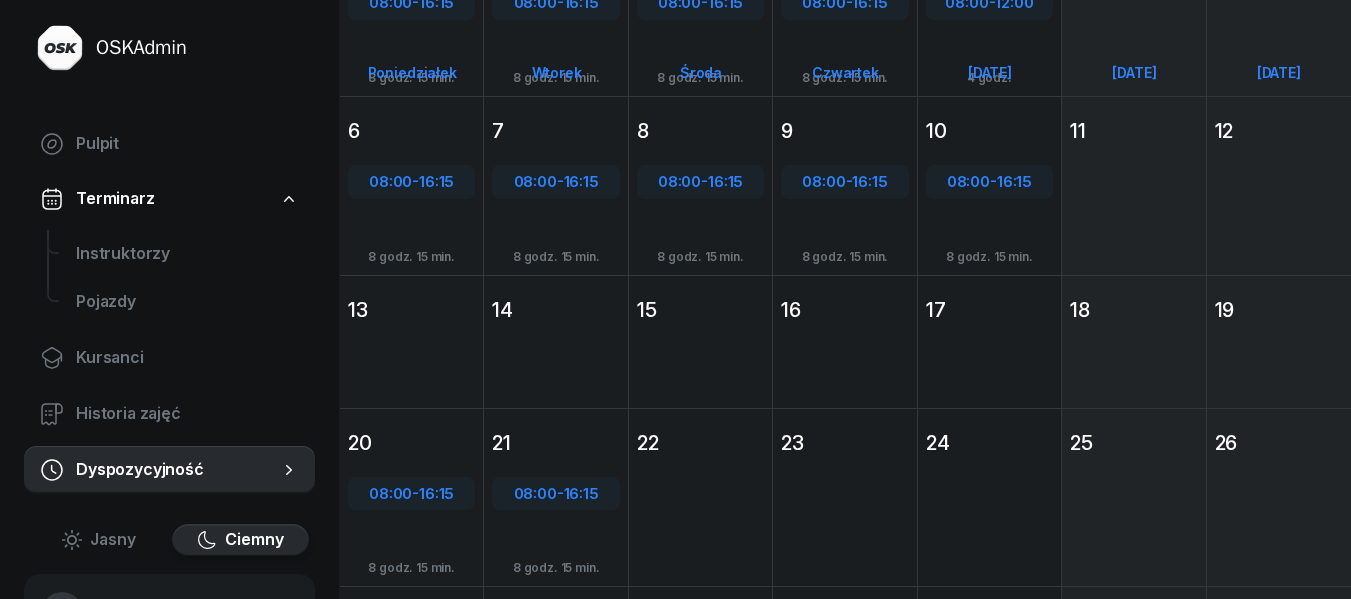 click on "[DATE] Śr [DATE] 22" 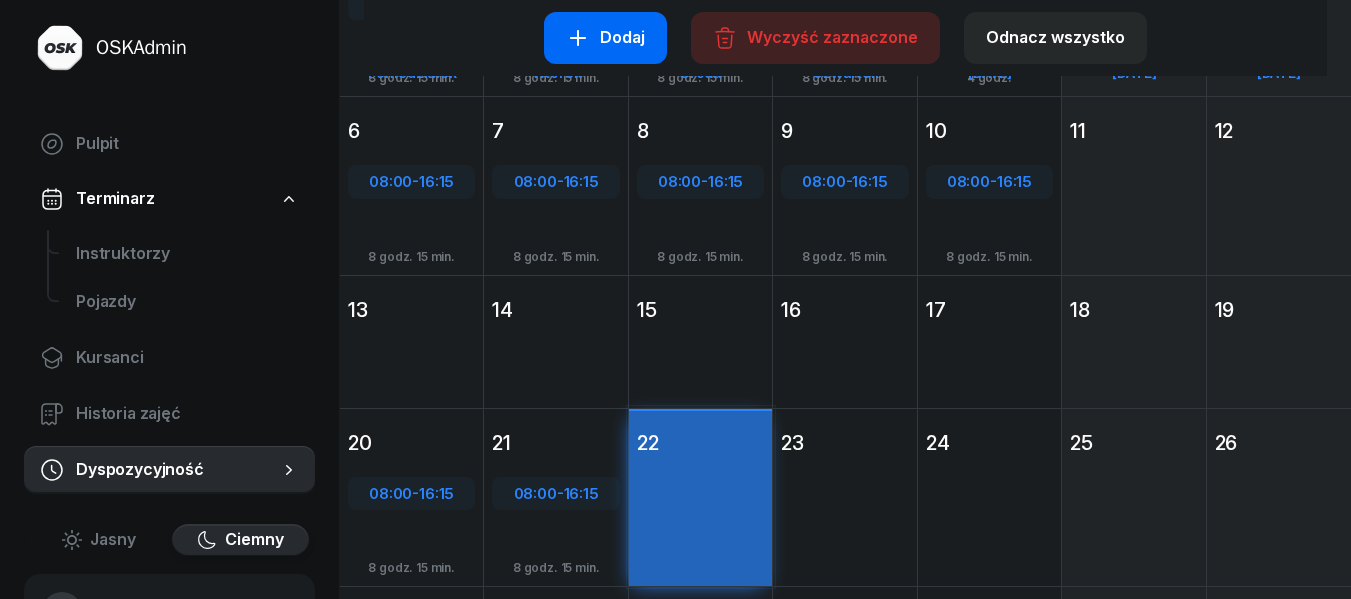 click on "Dodaj" at bounding box center [605, 38] 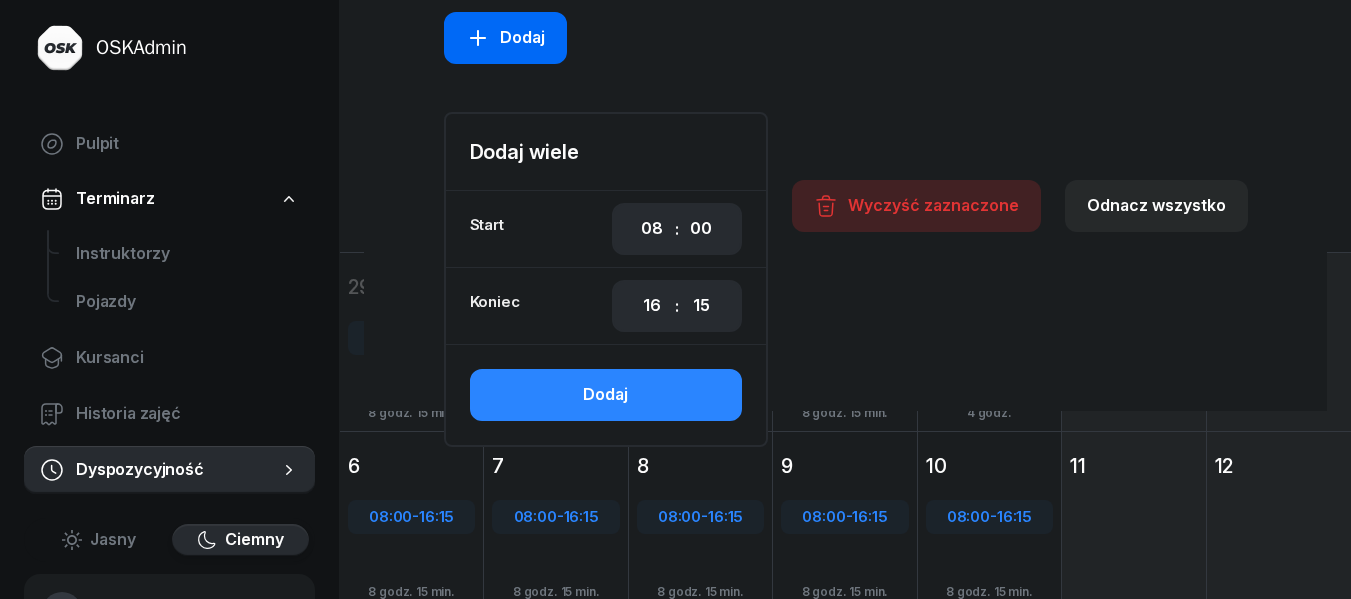 scroll, scrollTop: 635, scrollLeft: 0, axis: vertical 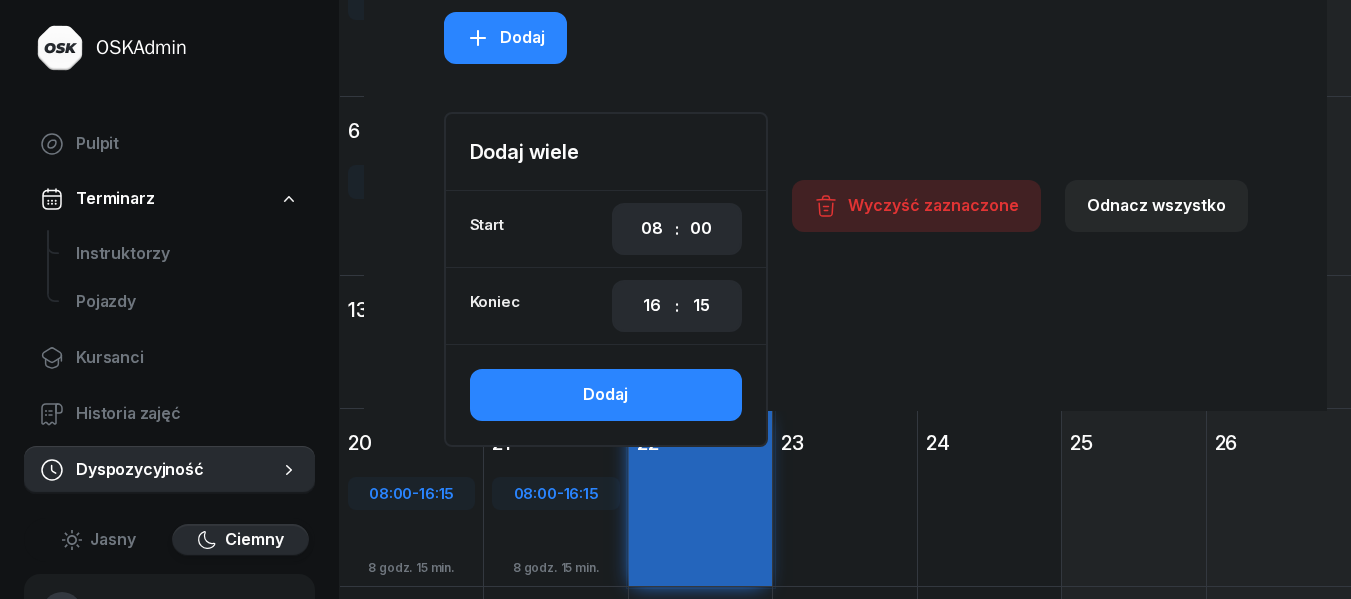 click on "Dodaj" at bounding box center (606, 395) 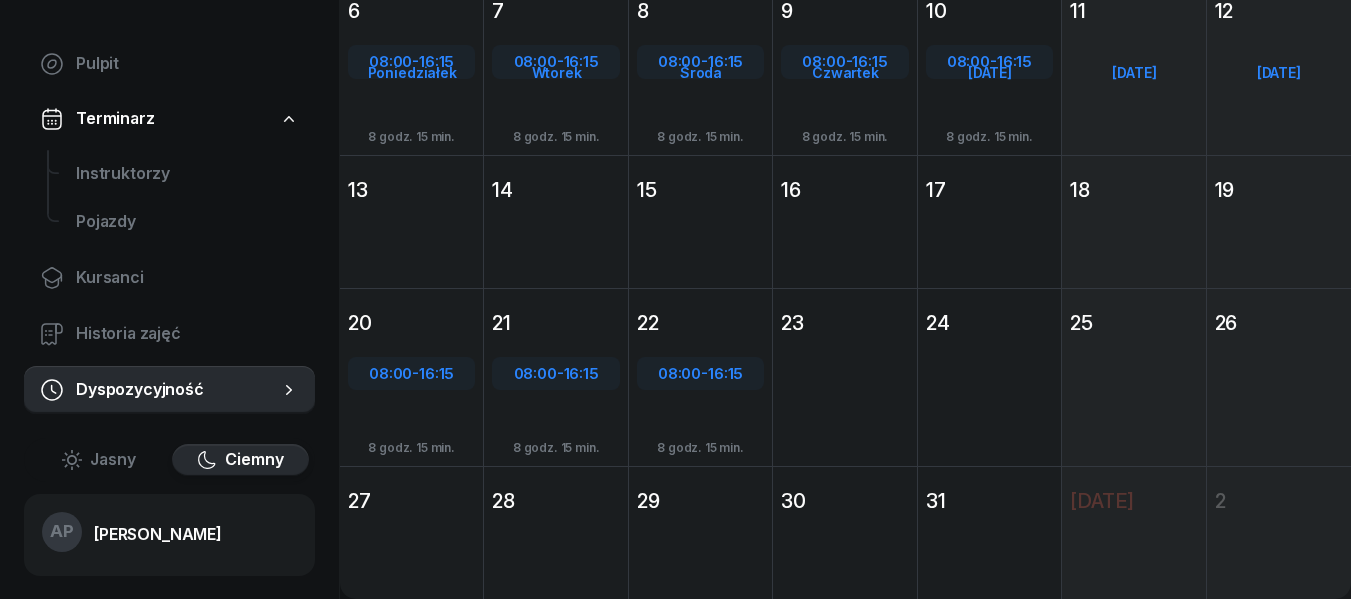 scroll, scrollTop: 300, scrollLeft: 0, axis: vertical 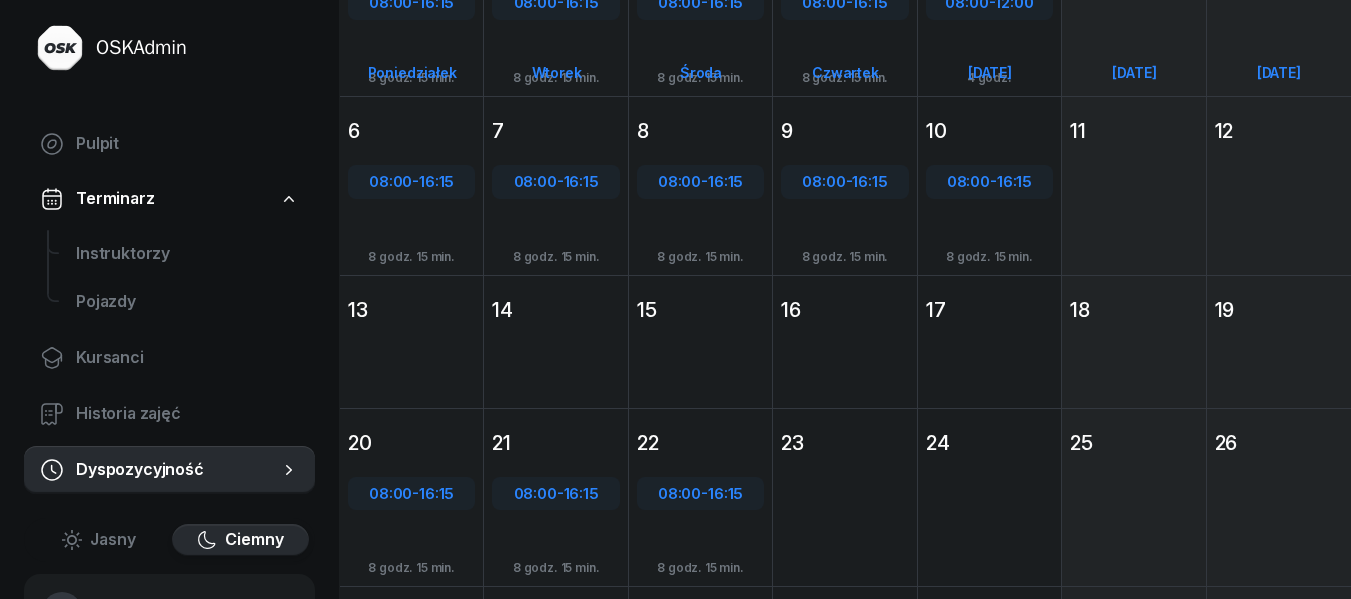 click on "[DATE] Cz [DATE] 23" 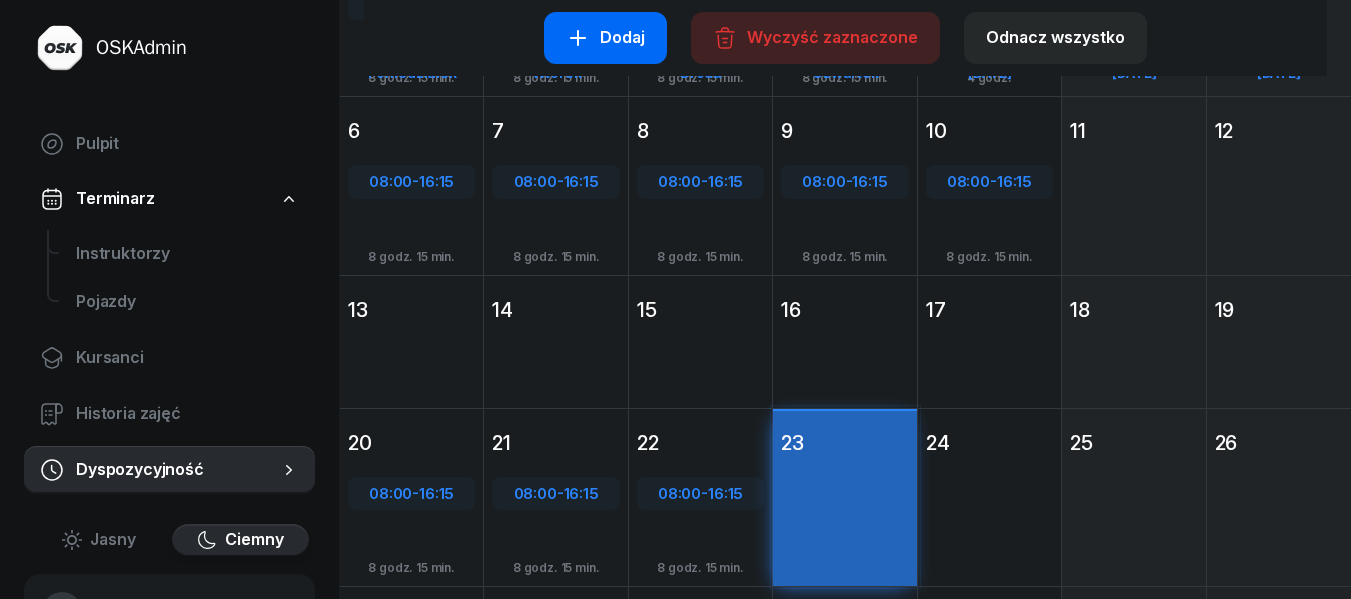 click on "Dodaj" at bounding box center (605, 38) 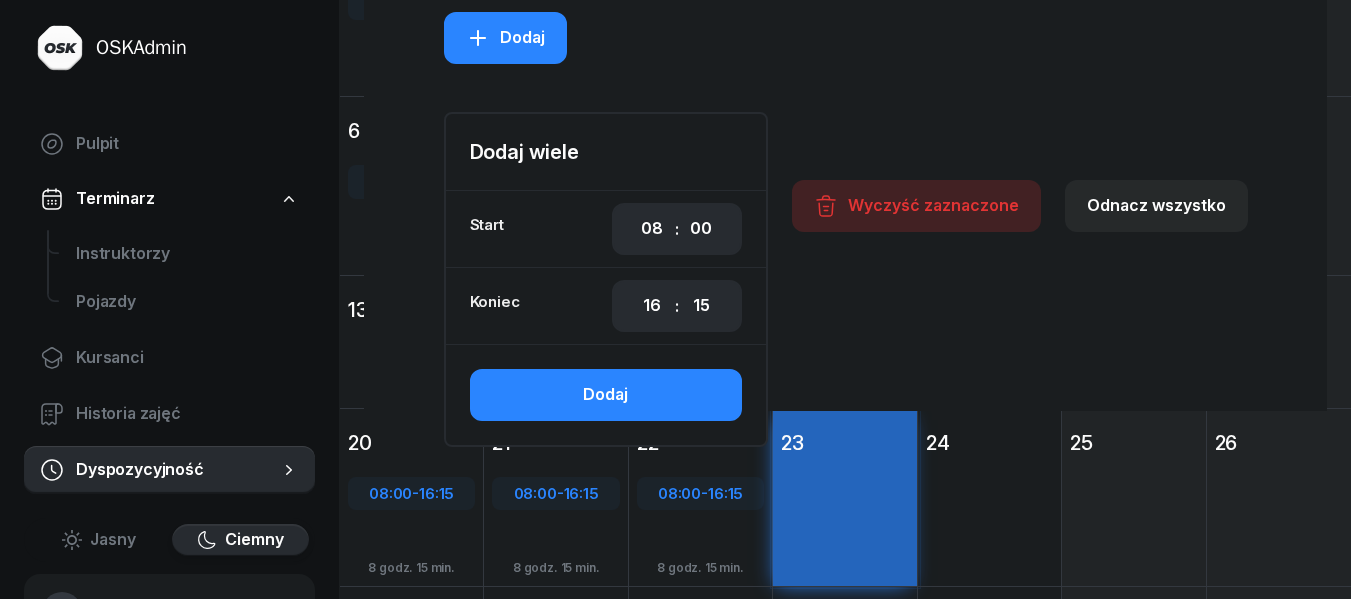 click on "Dodaj" at bounding box center (605, 395) 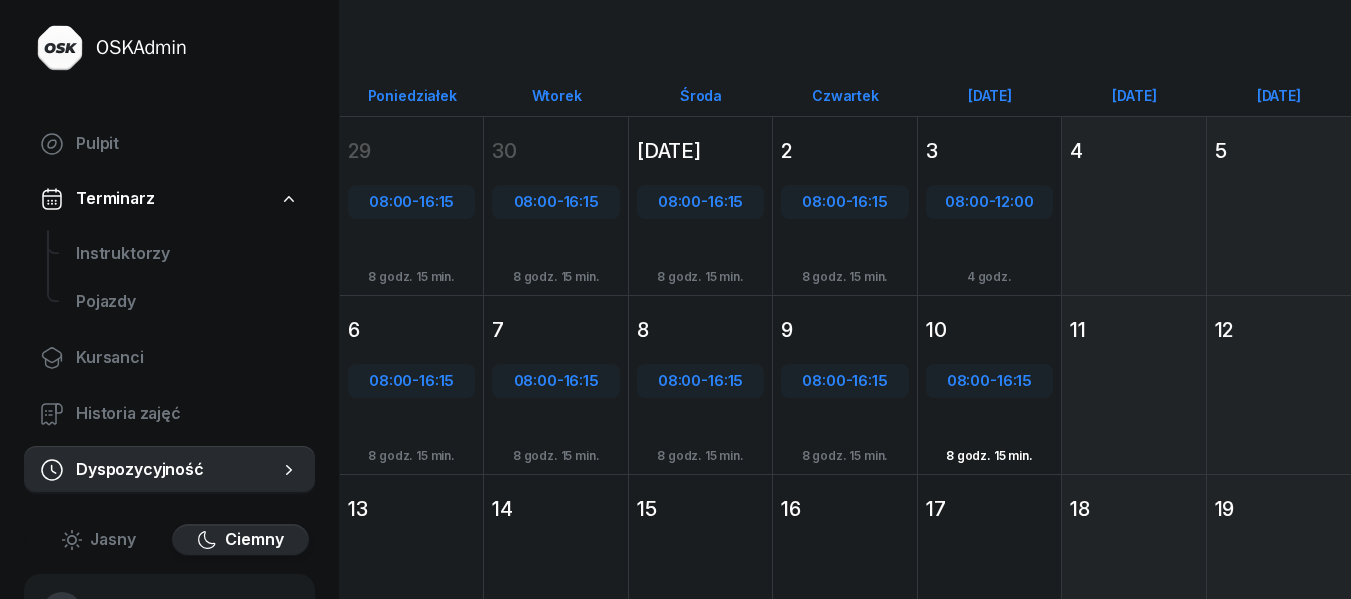scroll, scrollTop: 220, scrollLeft: 0, axis: vertical 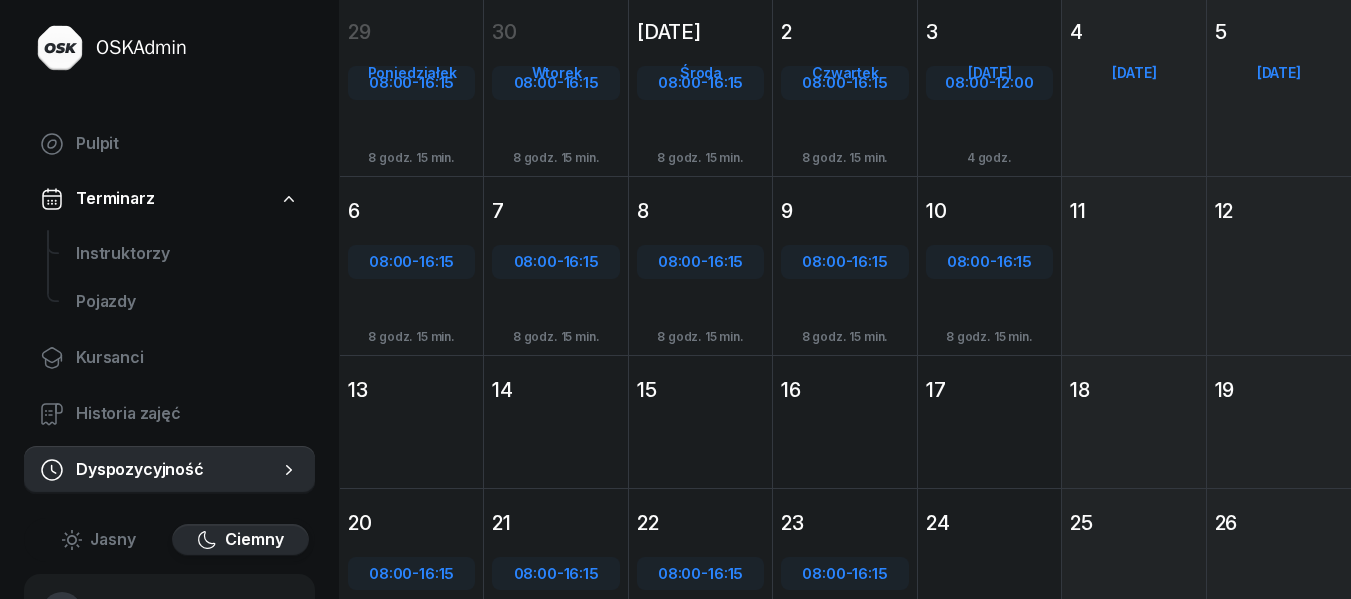 click on "[DATE] Pt [DATE] 24" 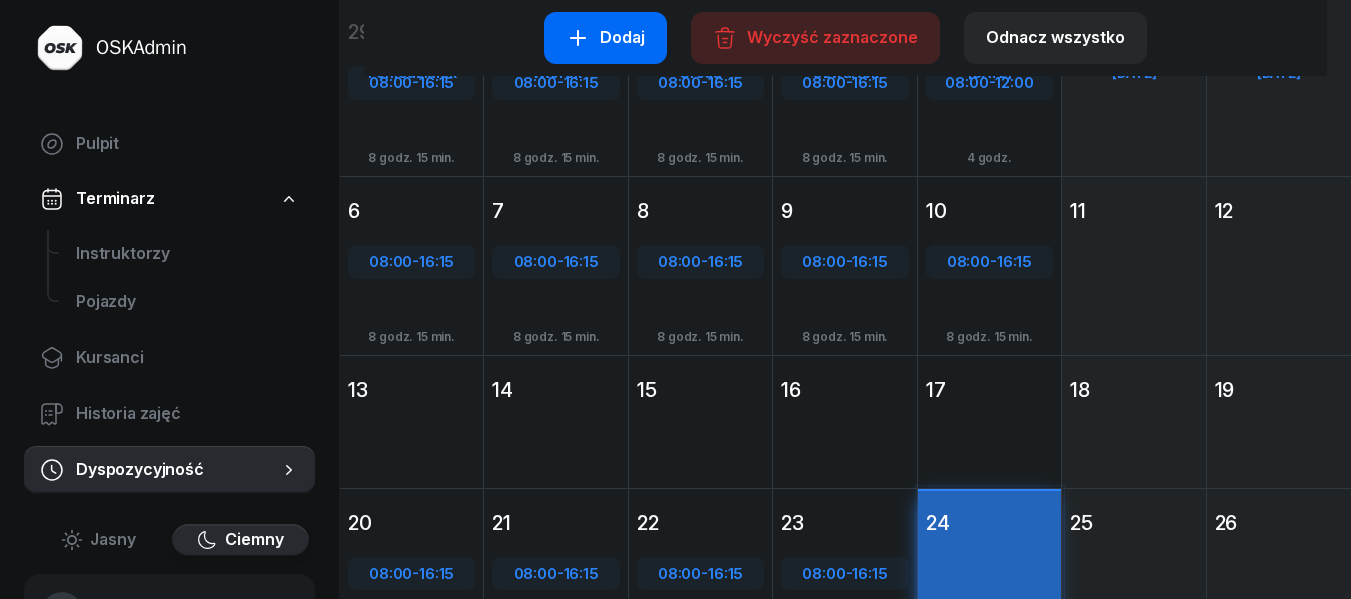 click on "Dodaj" at bounding box center (605, 38) 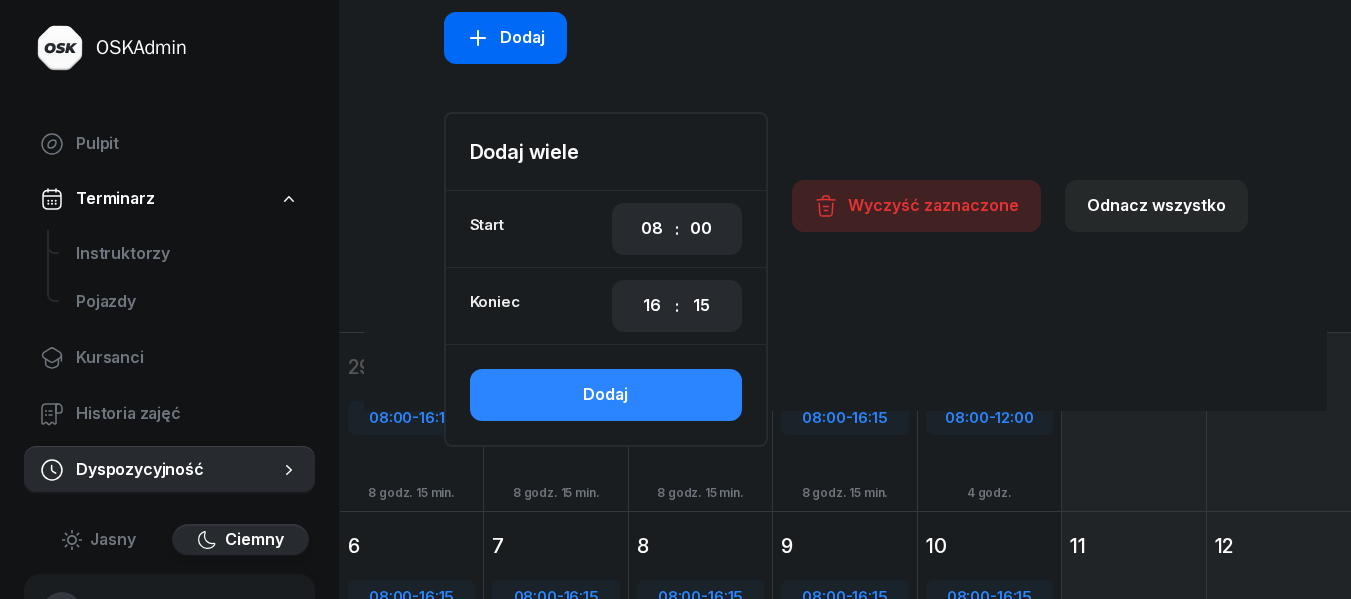 scroll, scrollTop: 555, scrollLeft: 0, axis: vertical 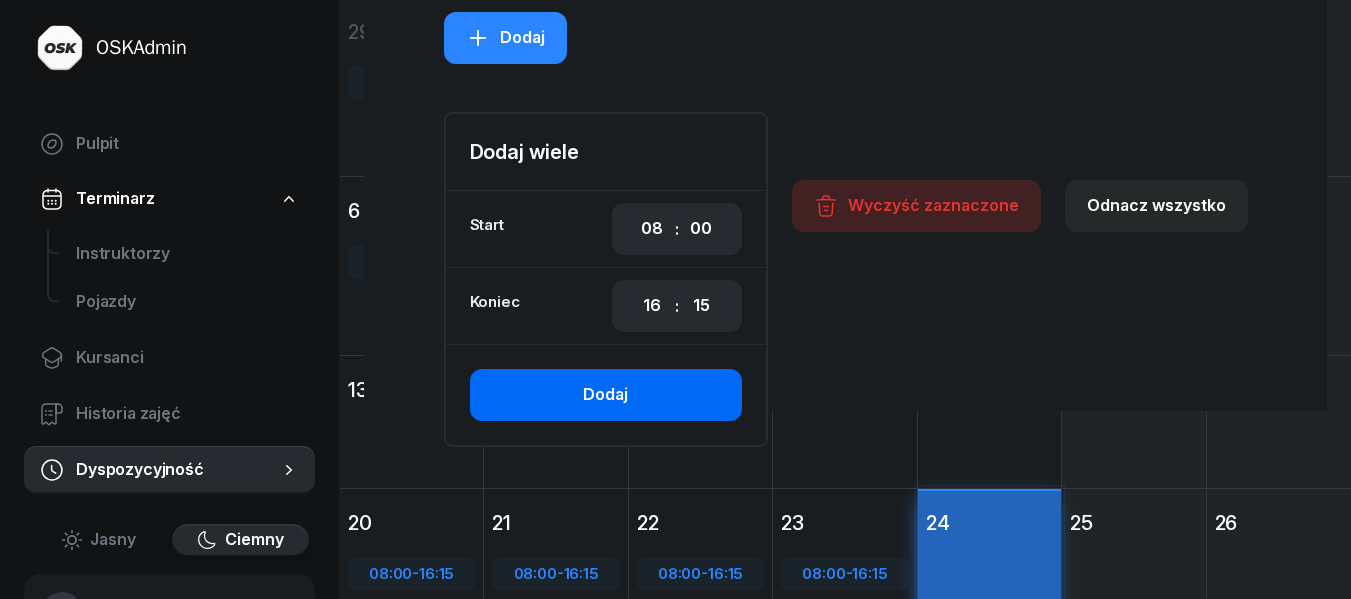 click on "Dodaj" at bounding box center (605, 395) 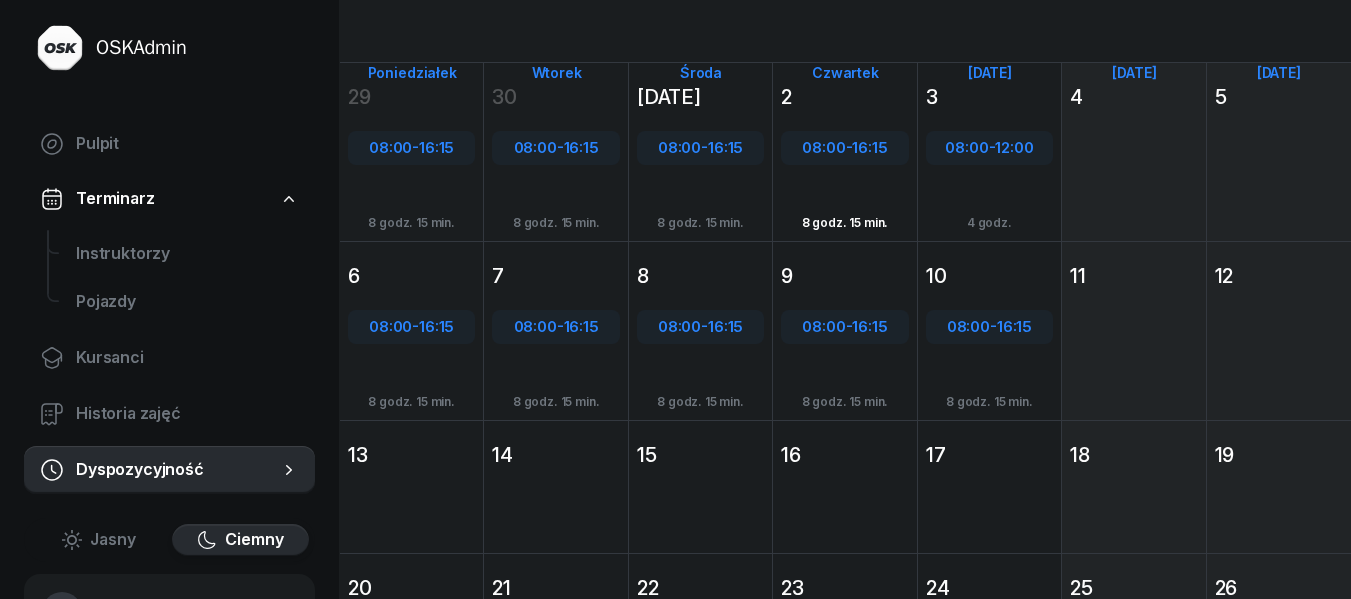 scroll, scrollTop: 420, scrollLeft: 0, axis: vertical 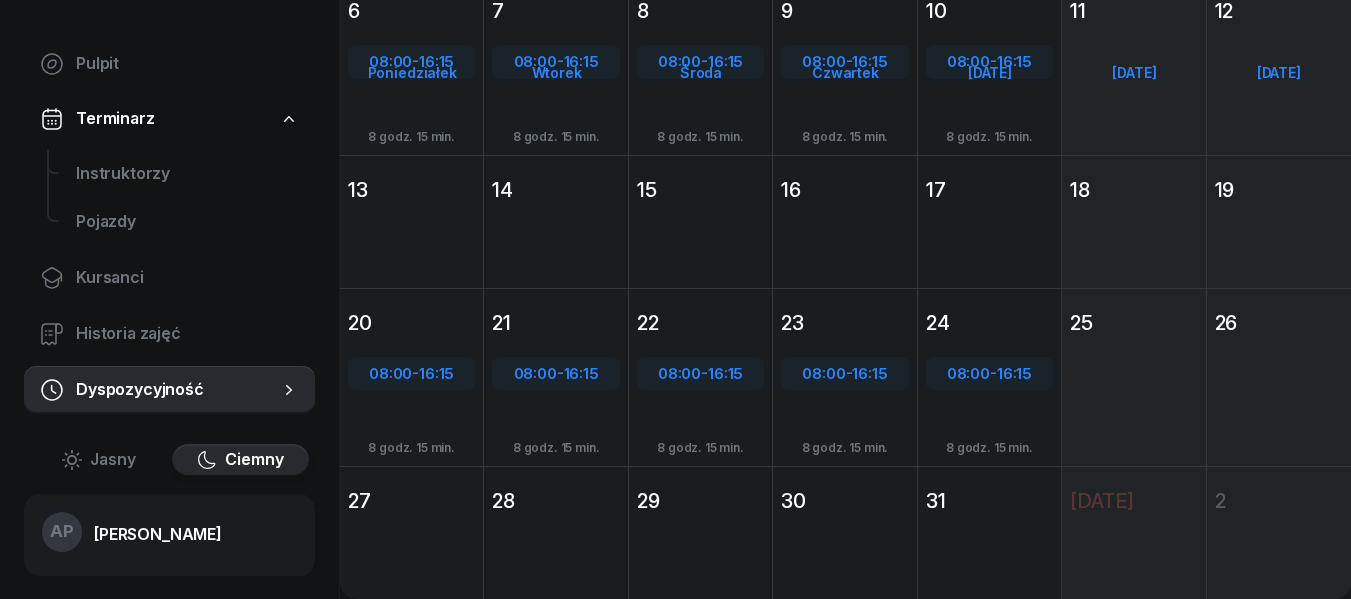 click on "[DATE] Cz [DATE] 30" 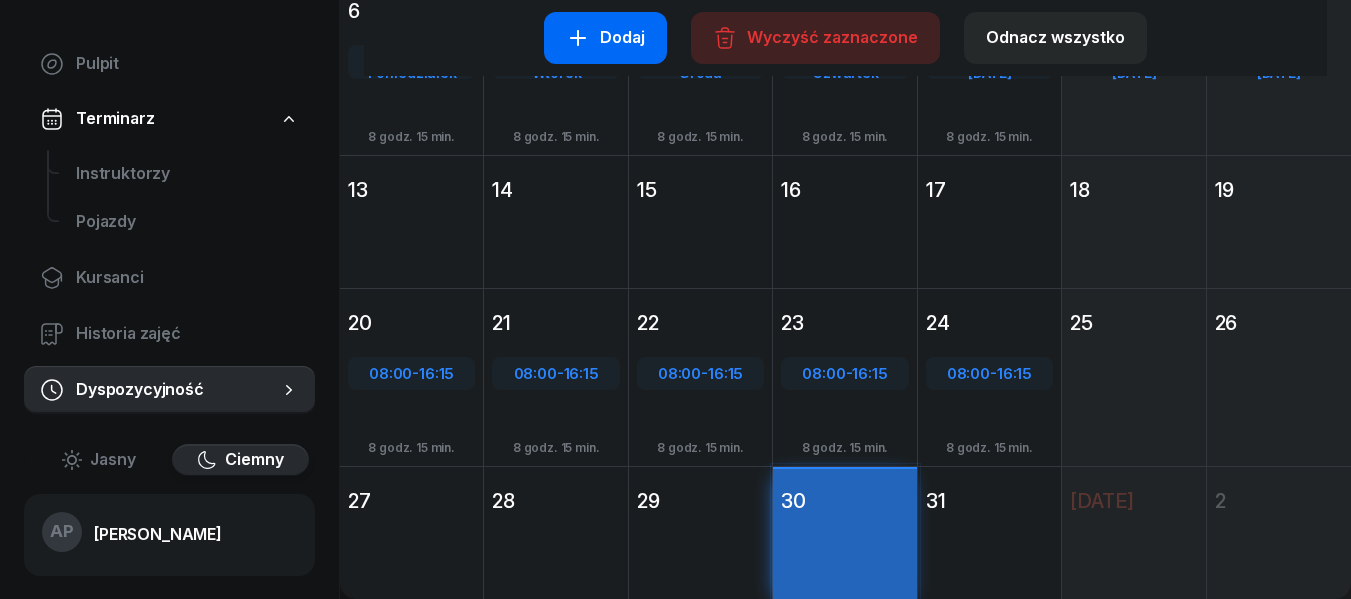 click on "Dodaj" at bounding box center [605, 38] 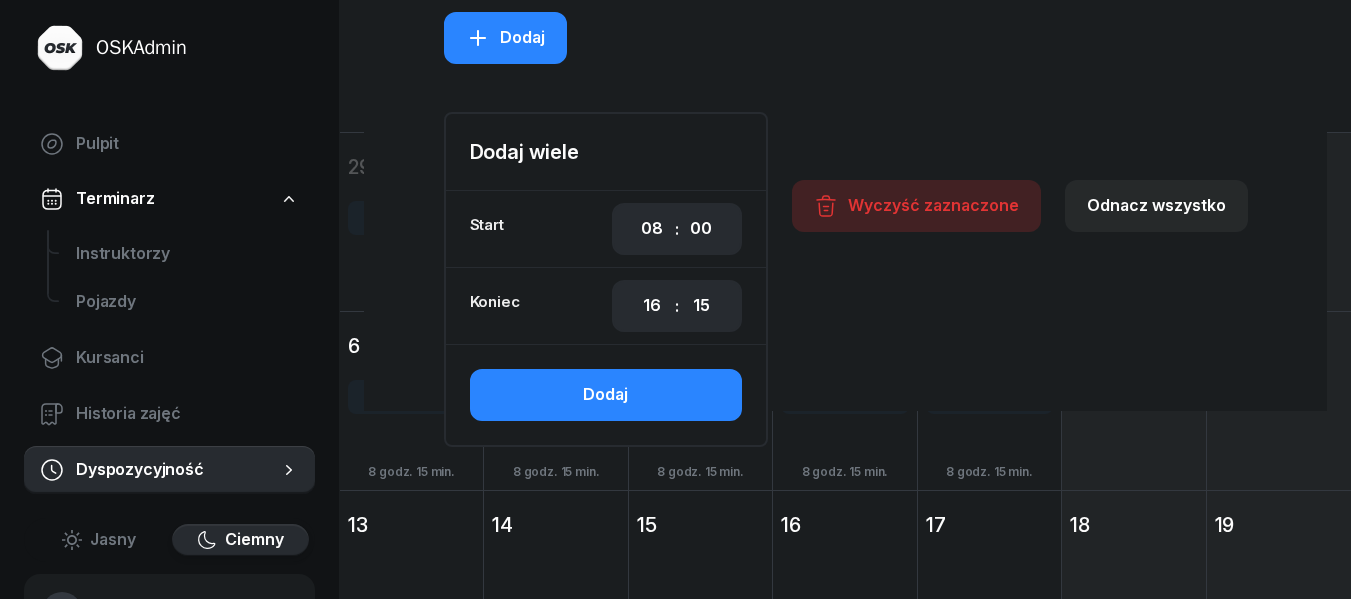 scroll, scrollTop: 755, scrollLeft: 0, axis: vertical 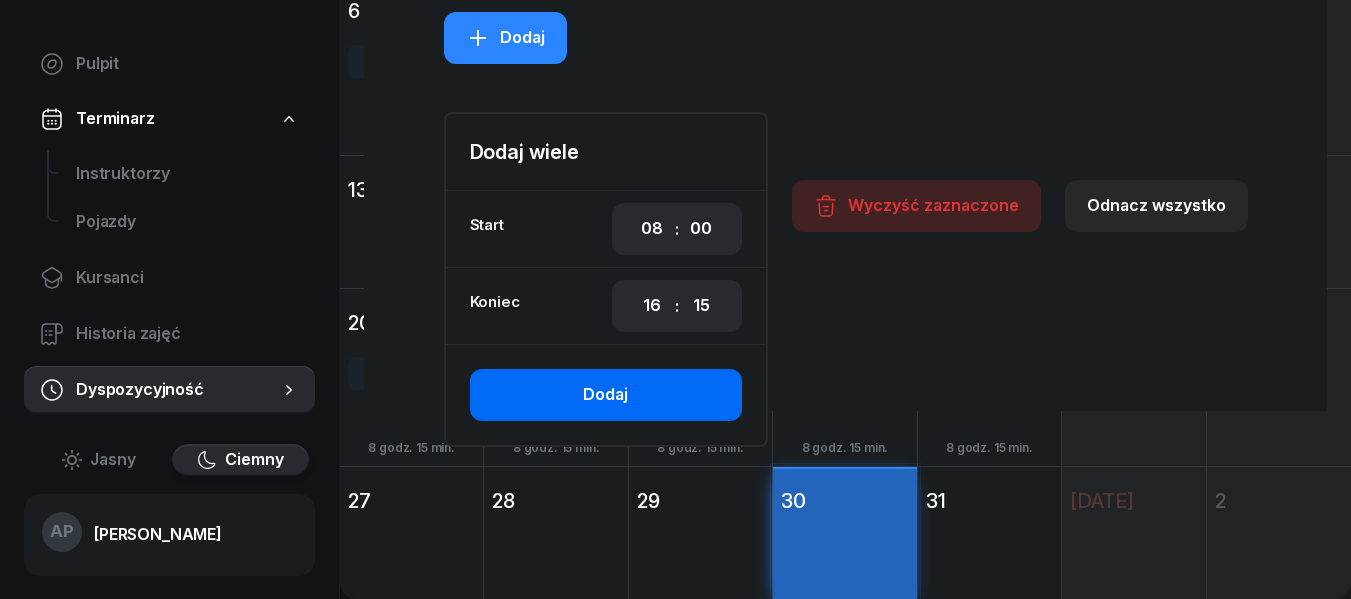 click on "Dodaj" at bounding box center (606, 395) 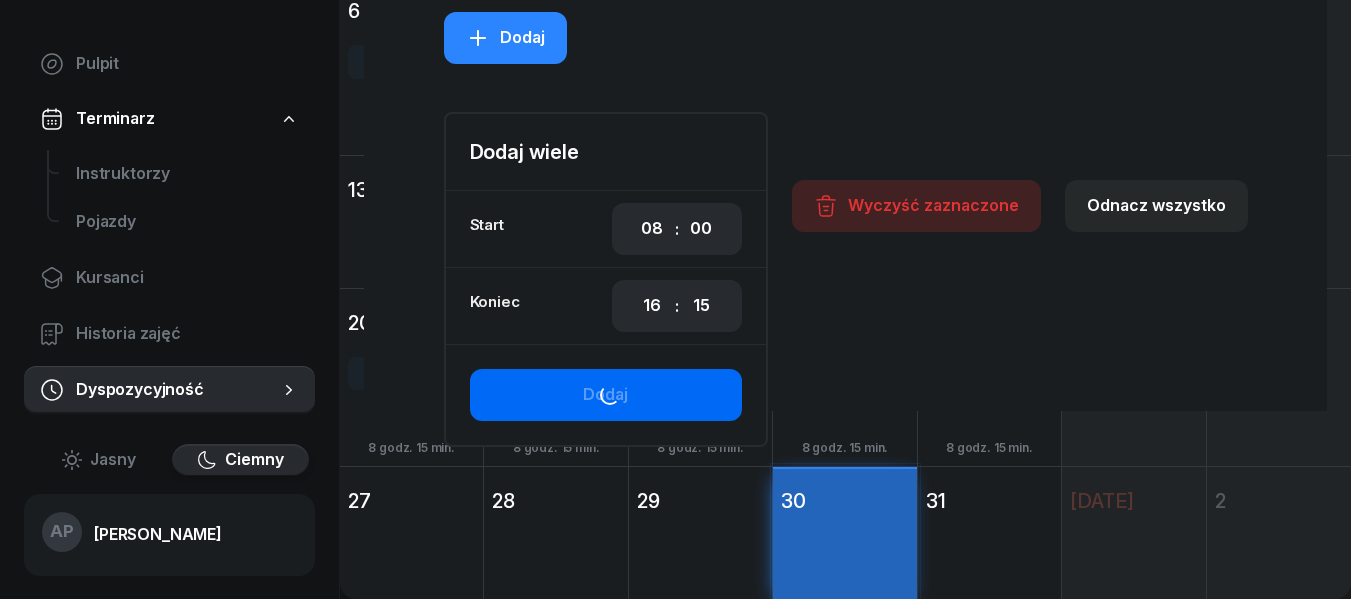 scroll, scrollTop: 420, scrollLeft: 0, axis: vertical 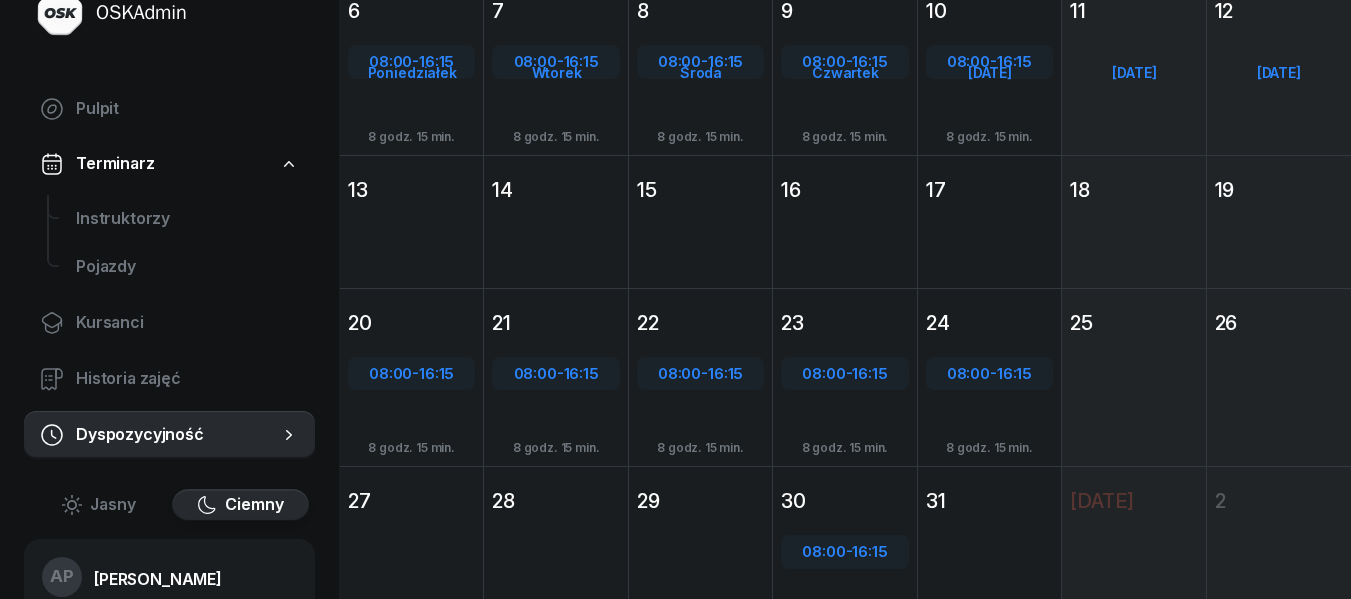 click on "[DATE] [GEOGRAPHIC_DATA][DATE] 29" 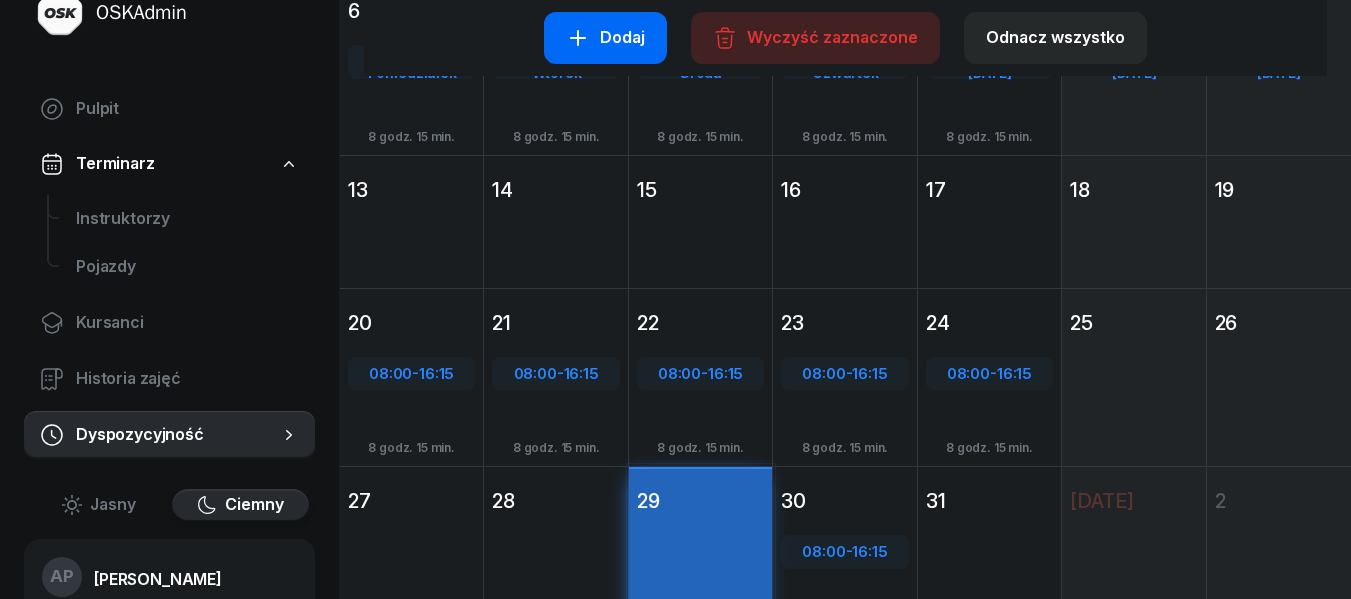 click on "Dodaj" at bounding box center (605, 38) 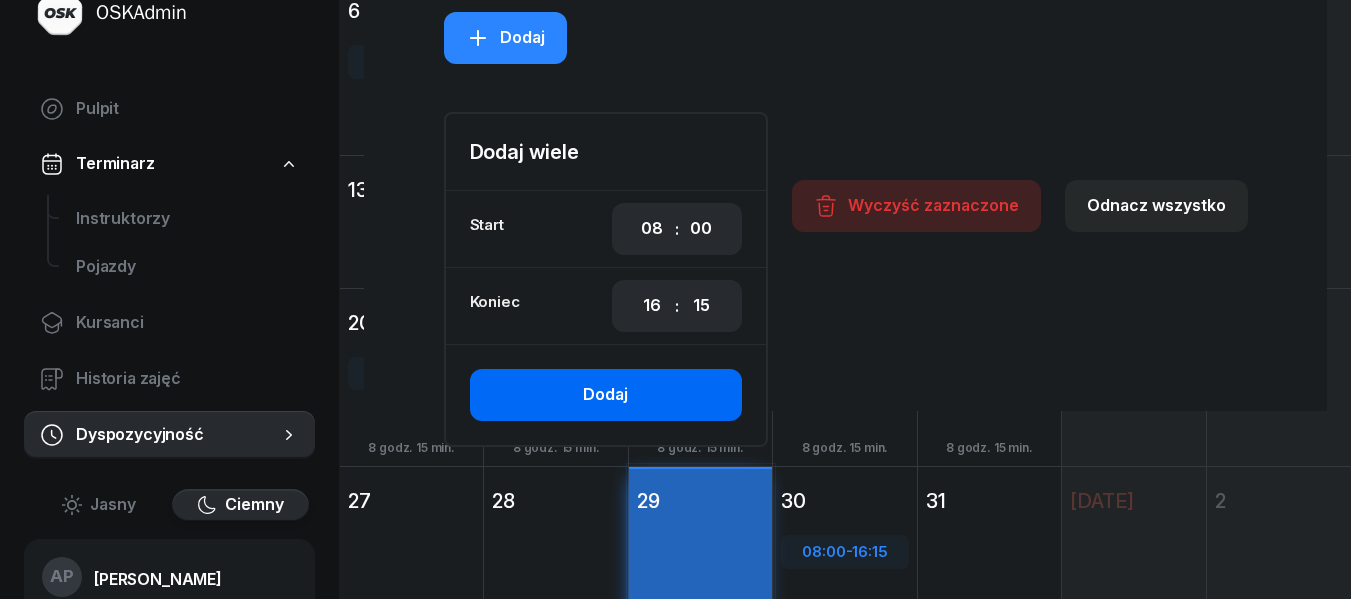 click on "Dodaj" at bounding box center (606, 395) 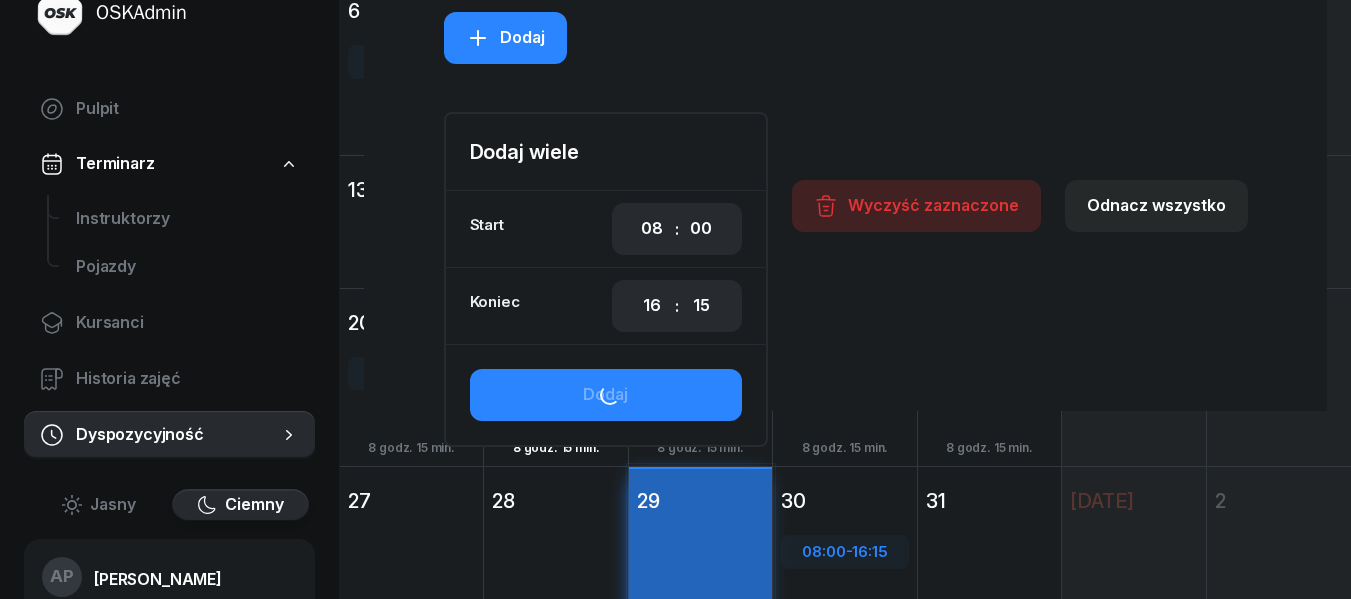 scroll, scrollTop: 420, scrollLeft: 0, axis: vertical 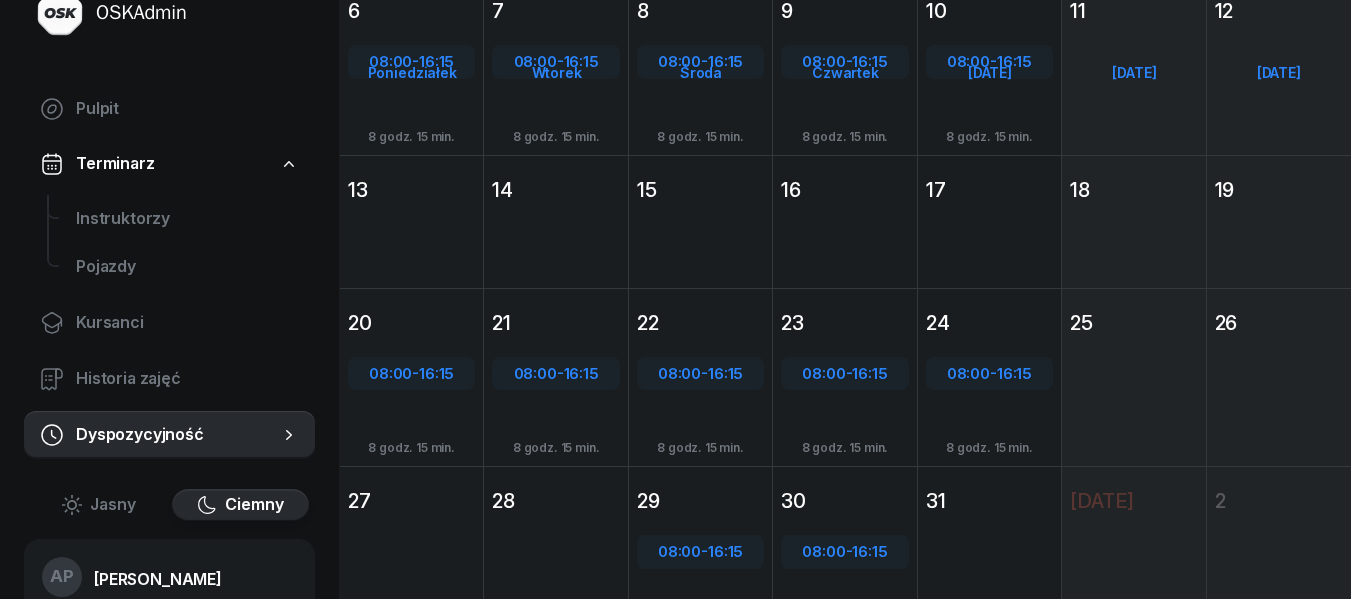 click on "28" at bounding box center [555, 501] 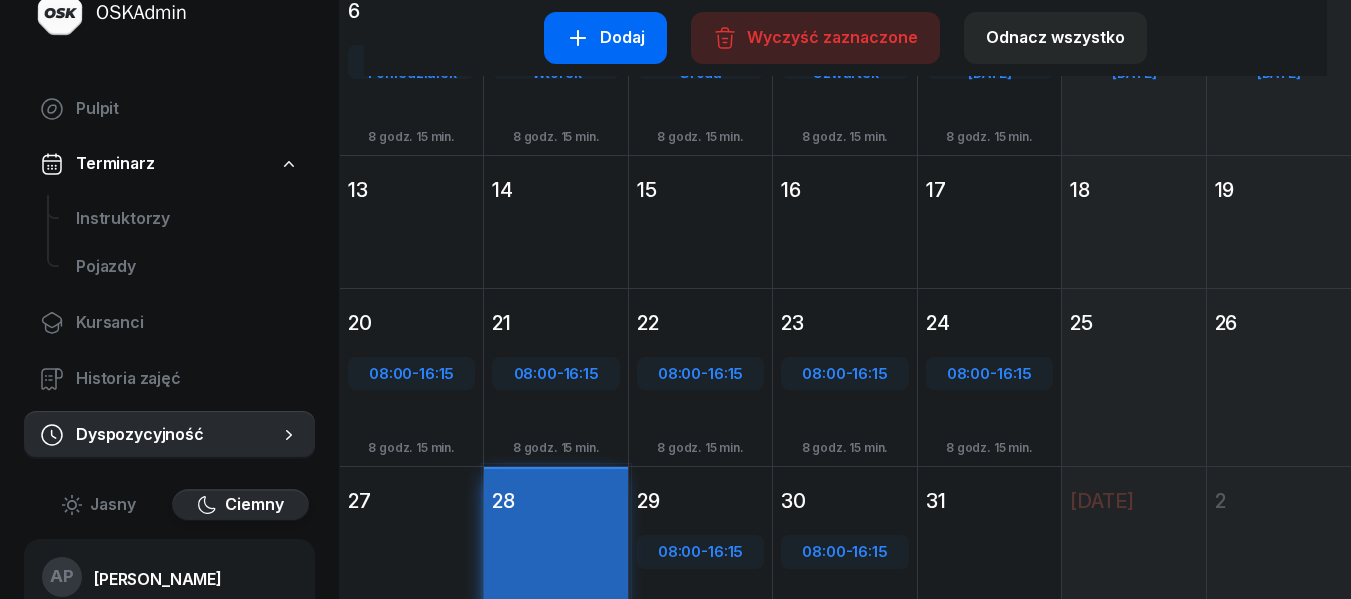 click on "Dodaj" at bounding box center (605, 38) 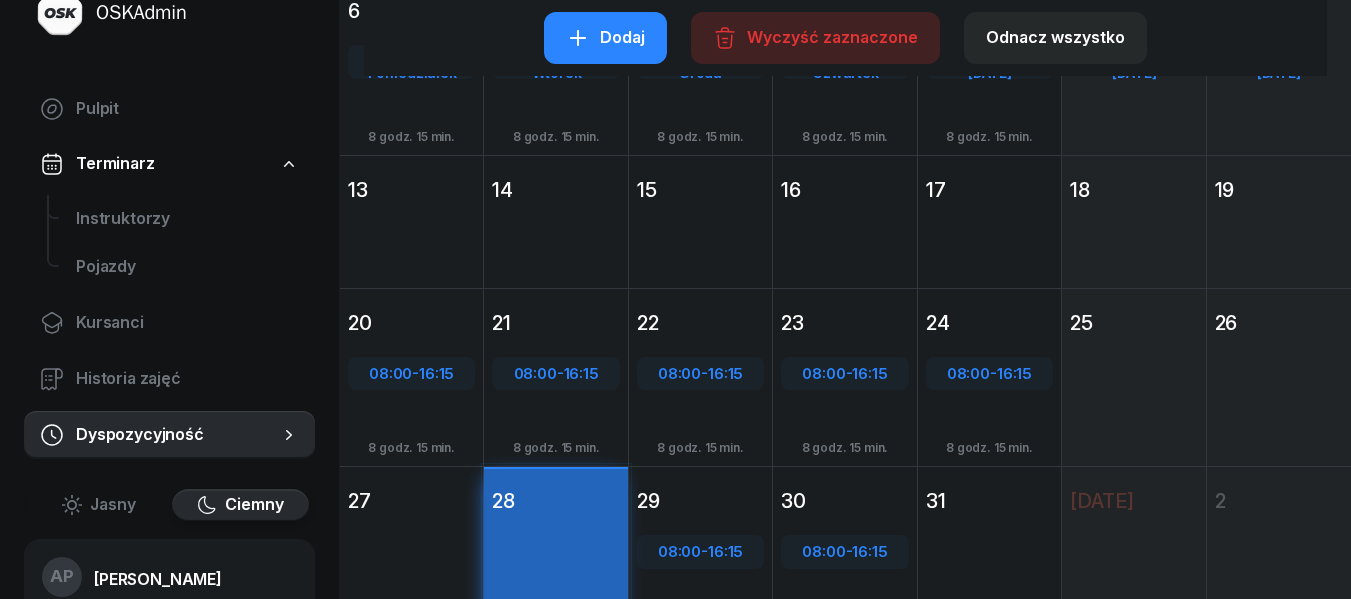 scroll, scrollTop: 755, scrollLeft: 0, axis: vertical 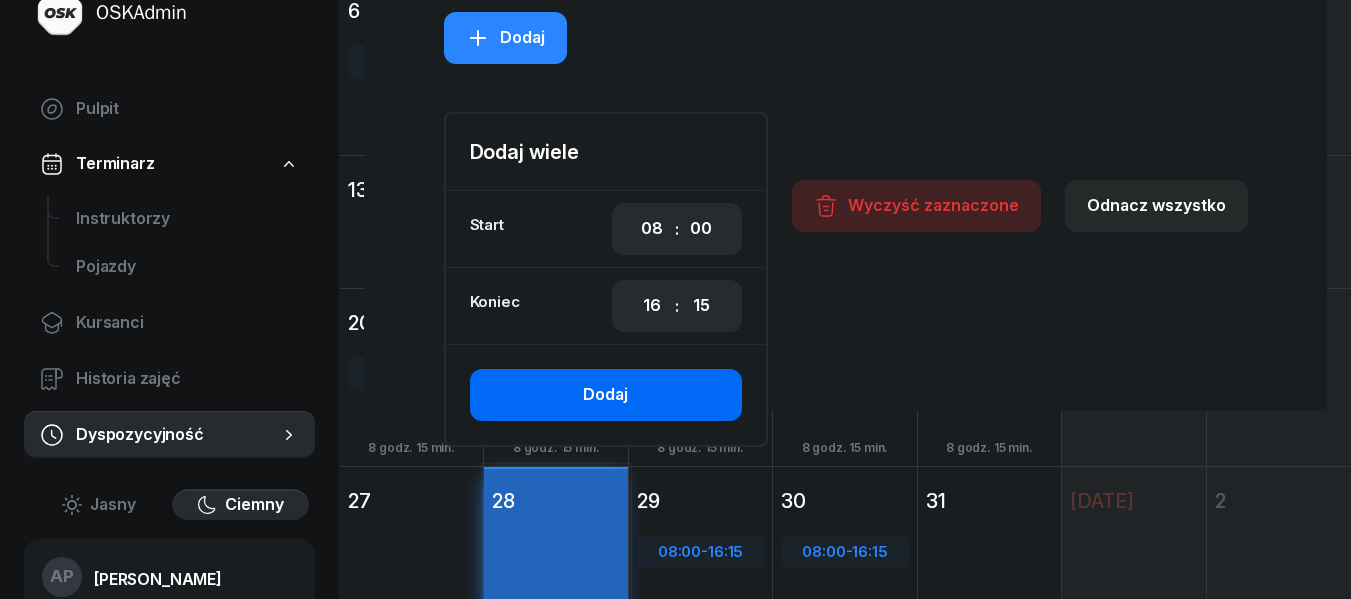click on "Dodaj" at bounding box center [605, 395] 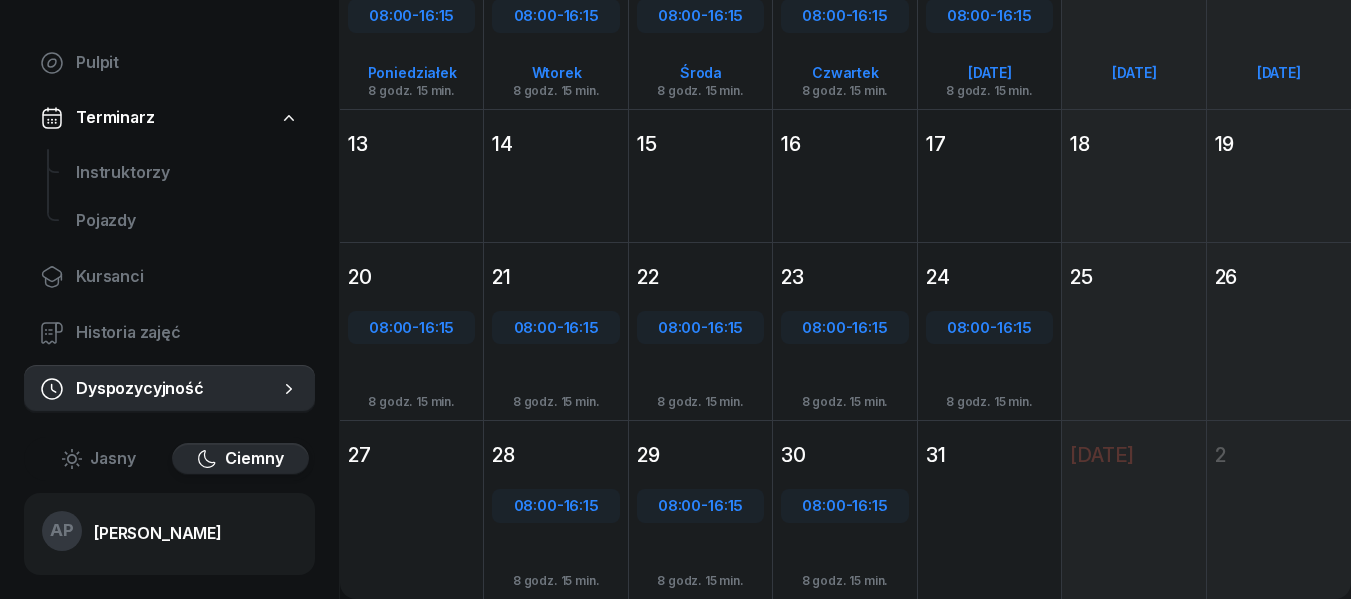 scroll, scrollTop: 420, scrollLeft: 0, axis: vertical 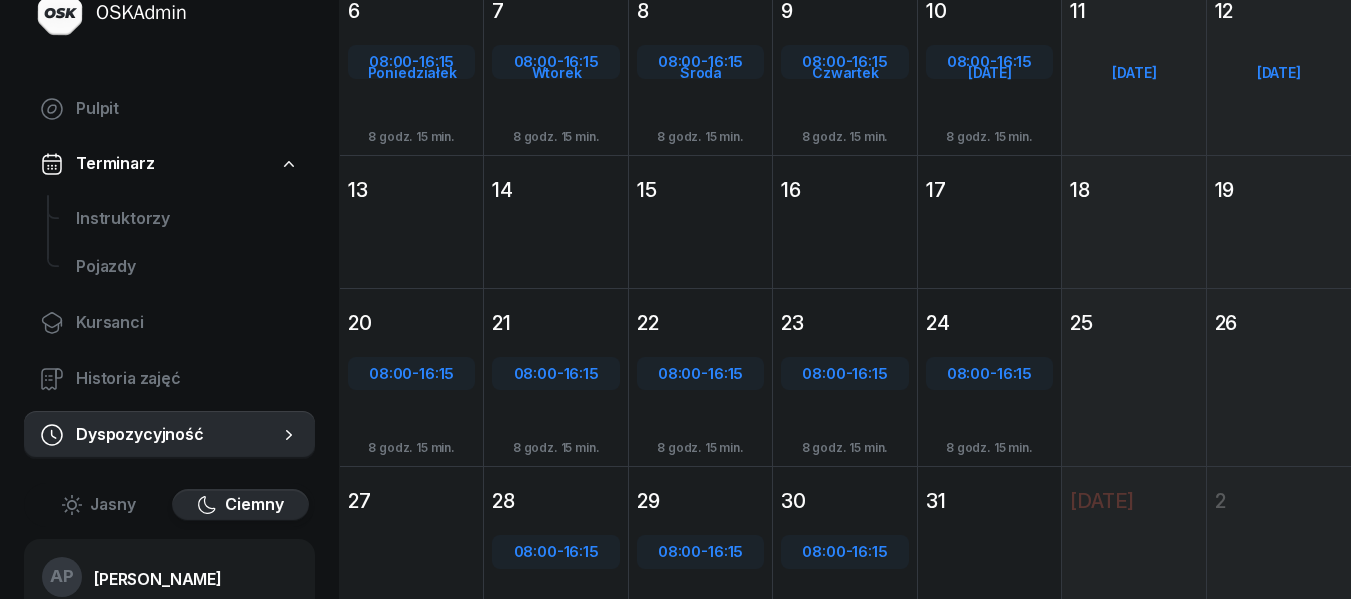 click on "[DATE] [PERSON_NAME] [DATE] 27" 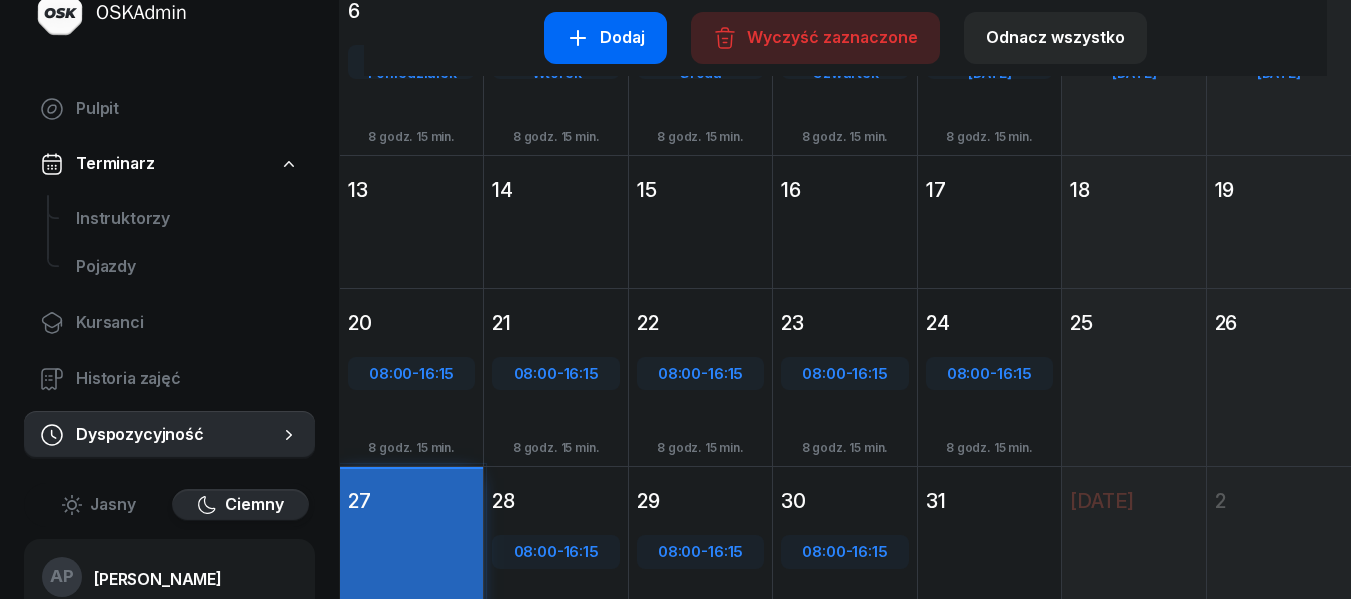 click on "Dodaj" at bounding box center (605, 38) 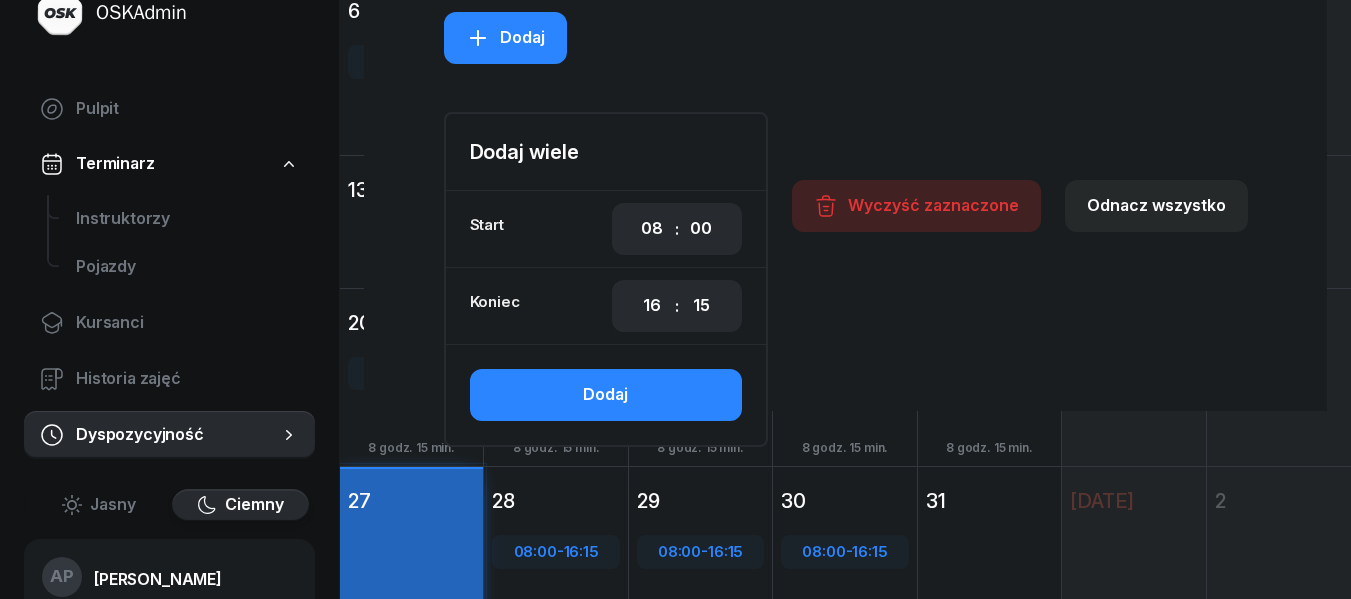 click on "Dodaj" at bounding box center (606, 395) 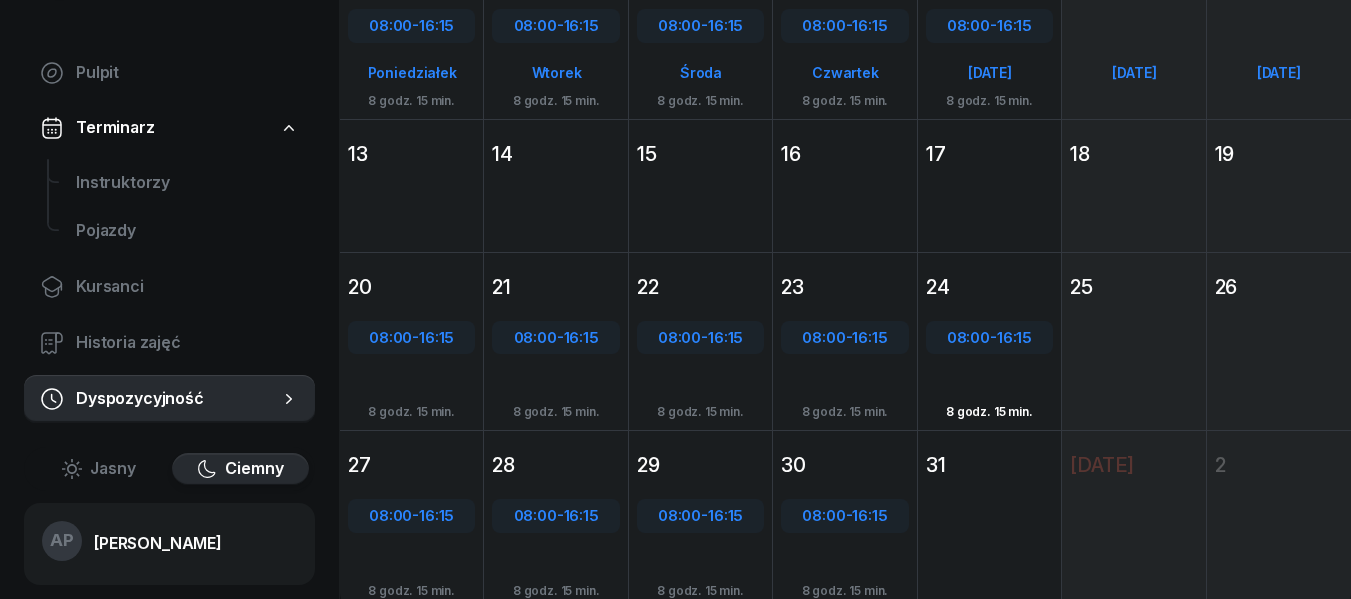 scroll, scrollTop: 466, scrollLeft: 0, axis: vertical 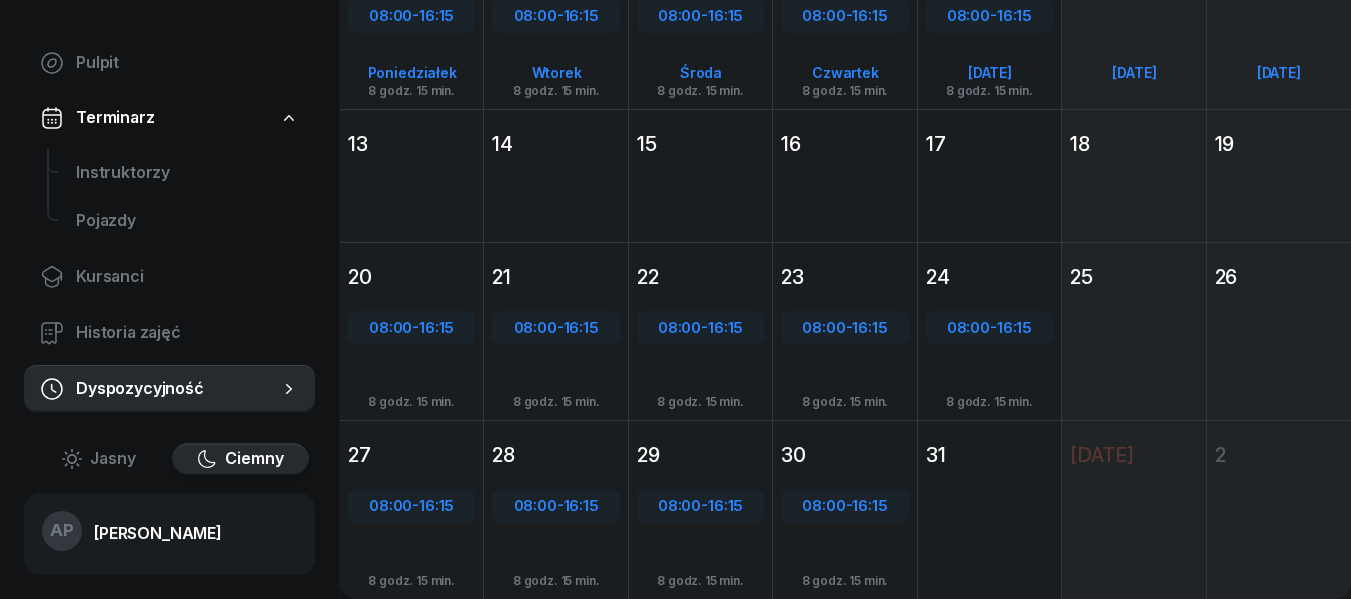 click on "[DATE] Pt [DATE] 31" 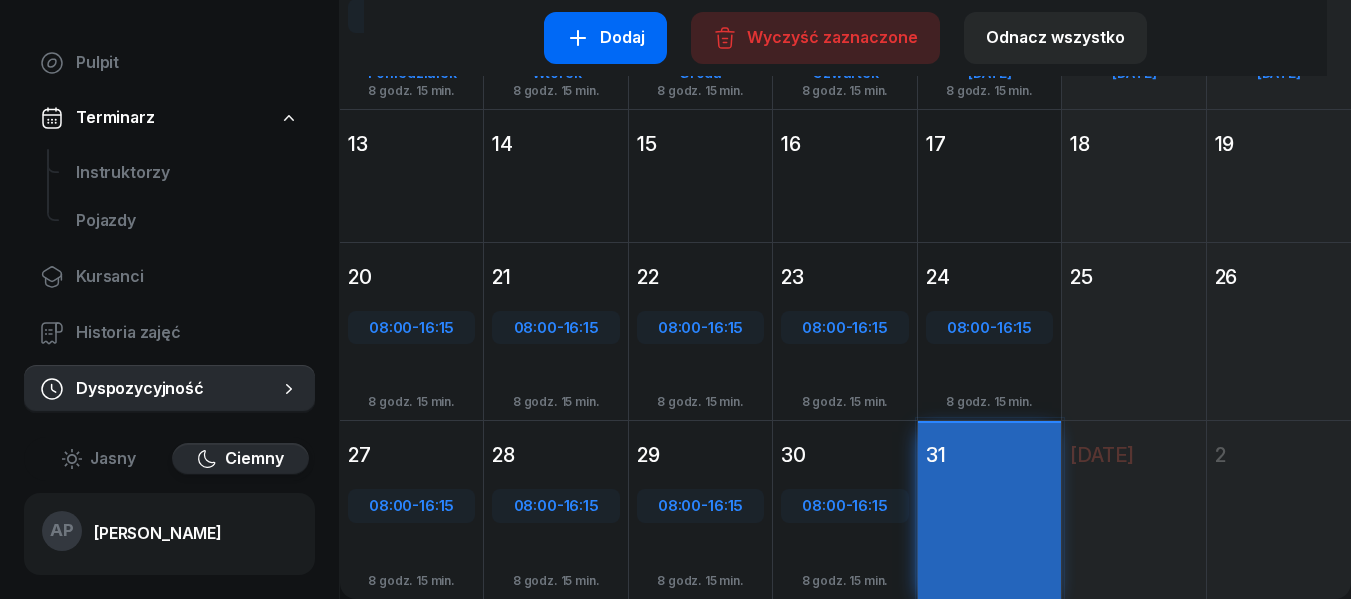 click on "Dodaj" at bounding box center (605, 38) 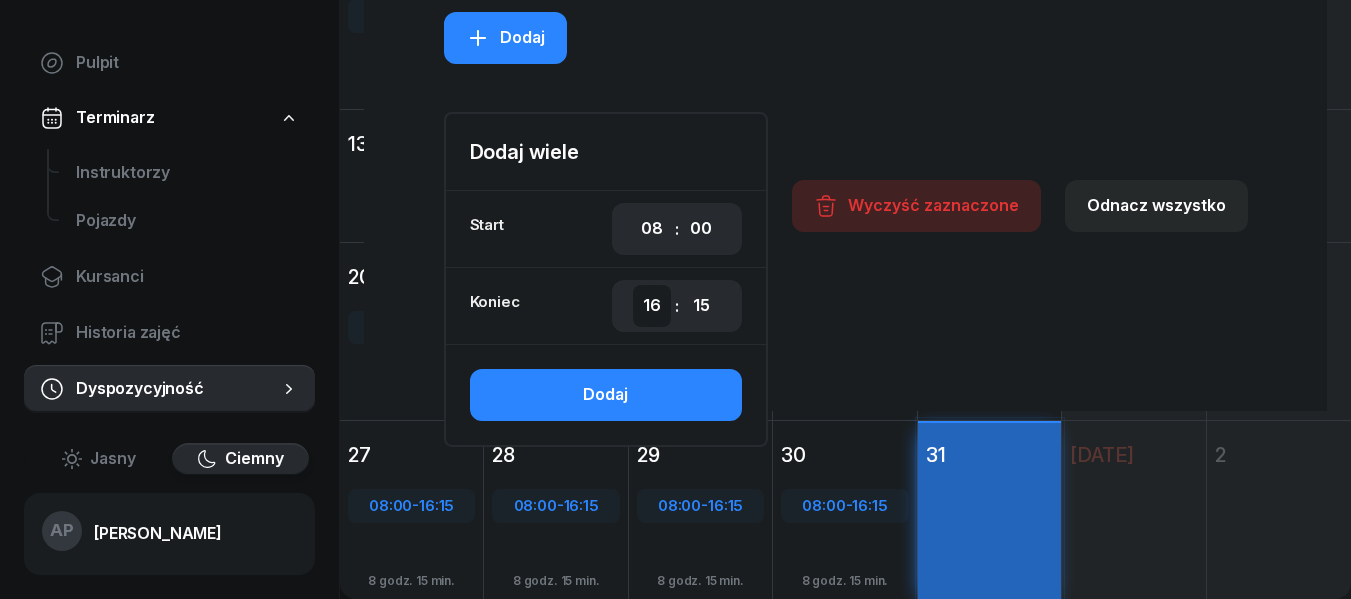 click on "00 01 02 03 04 05 06 07 08 09 10 11 12 13 14 15 16 17 18 19 20 21 22 23" at bounding box center (652, 306) 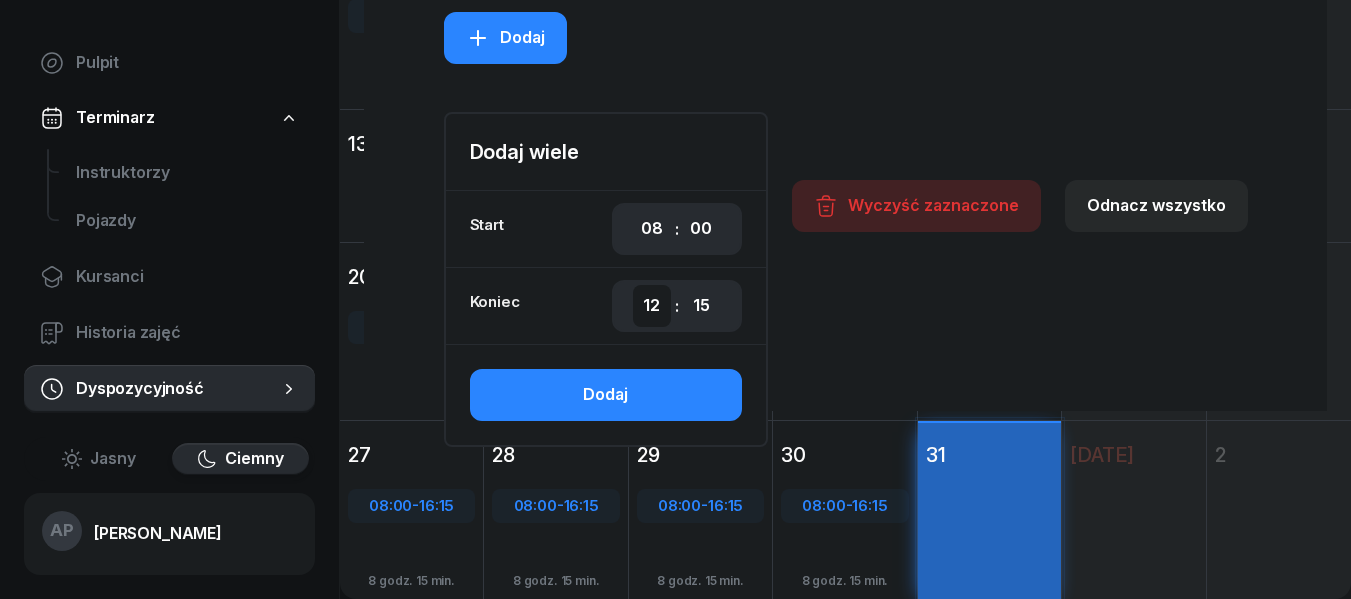 click on "00 01 02 03 04 05 06 07 08 09 10 11 12 13 14 15 16 17 18 19 20 21 22 23" at bounding box center [652, 306] 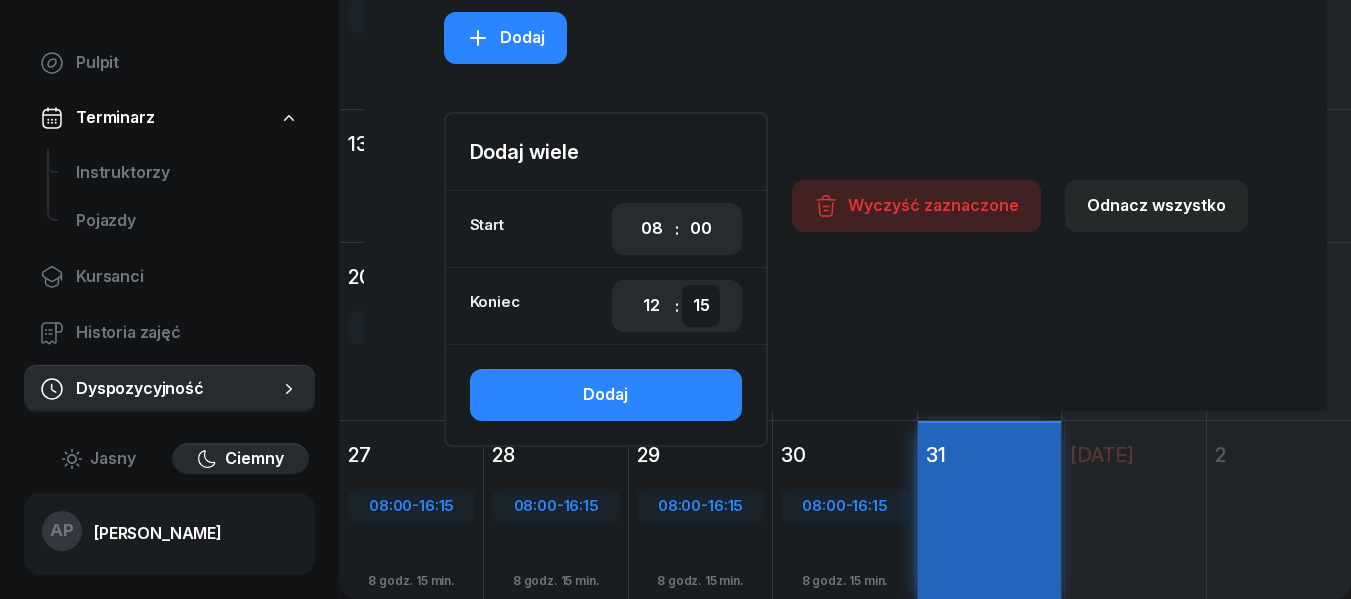 click on "00 05 10 15 20 25 30 35 40 45 50 55" at bounding box center (701, 306) 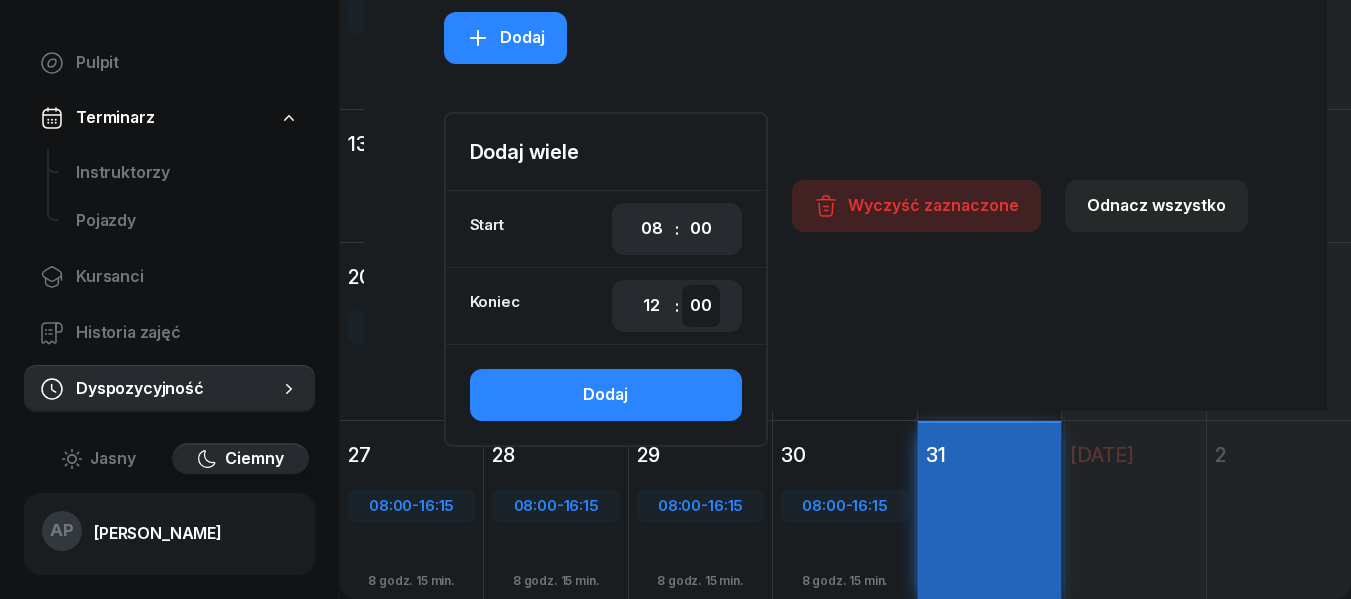 click on "00 05 10 15 20 25 30 35 40 45 50 55" at bounding box center [701, 306] 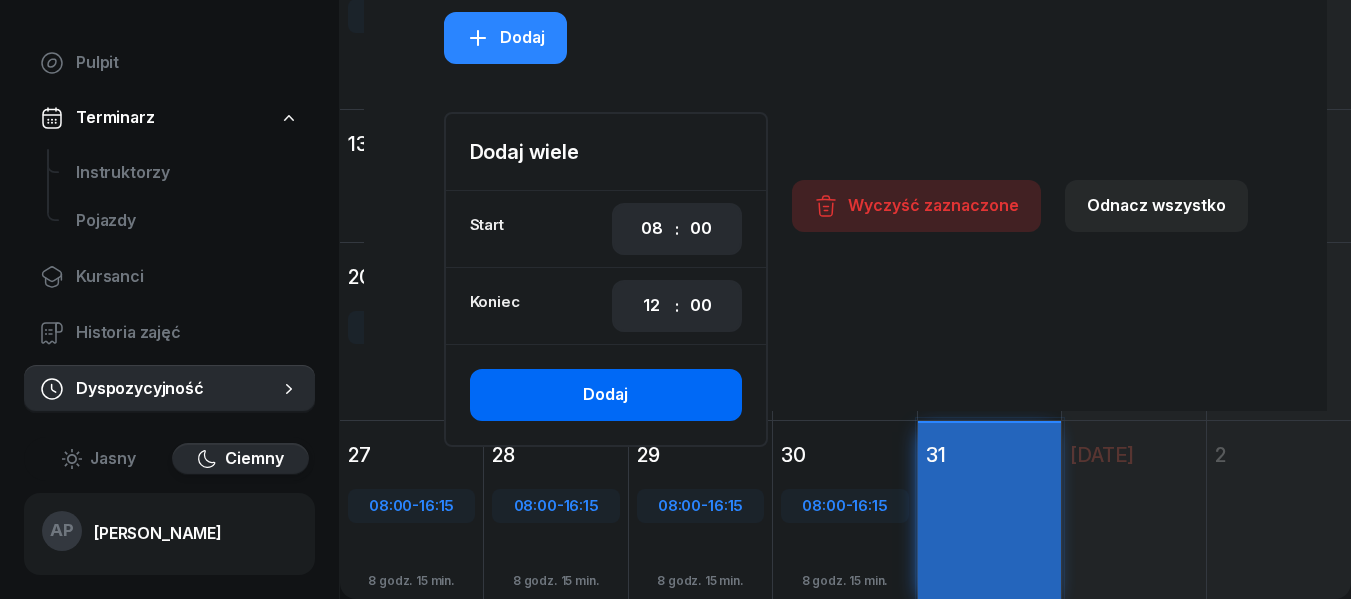 click on "Dodaj" at bounding box center (605, 395) 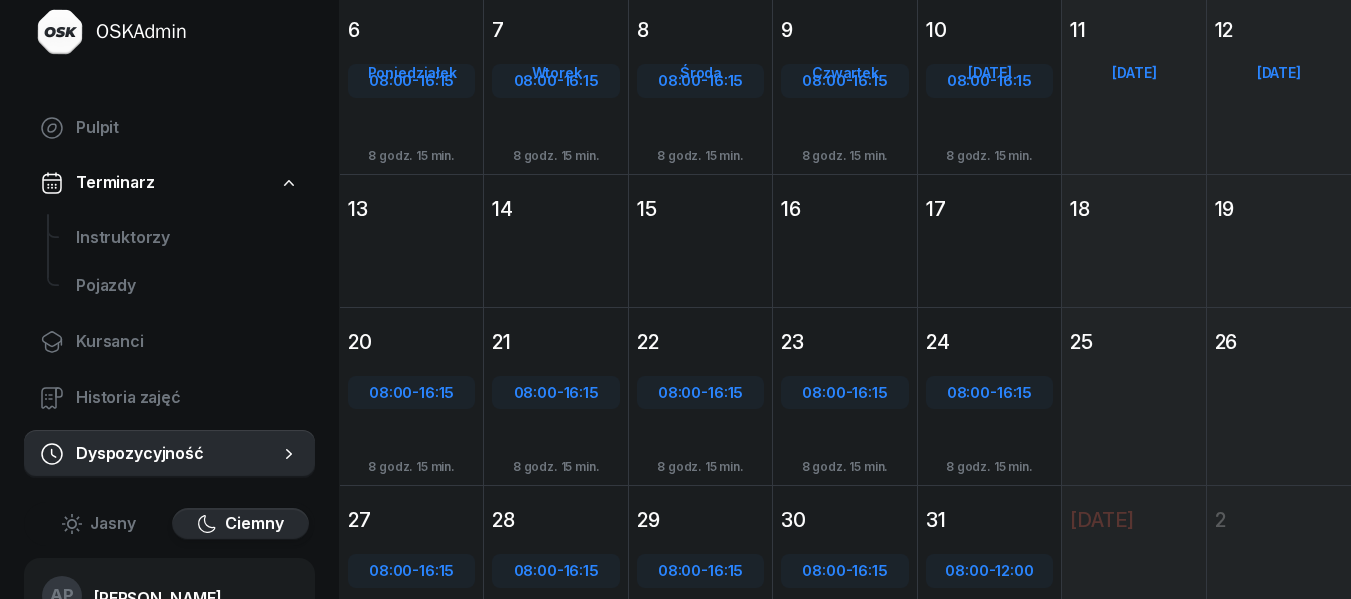 scroll, scrollTop: 366, scrollLeft: 0, axis: vertical 